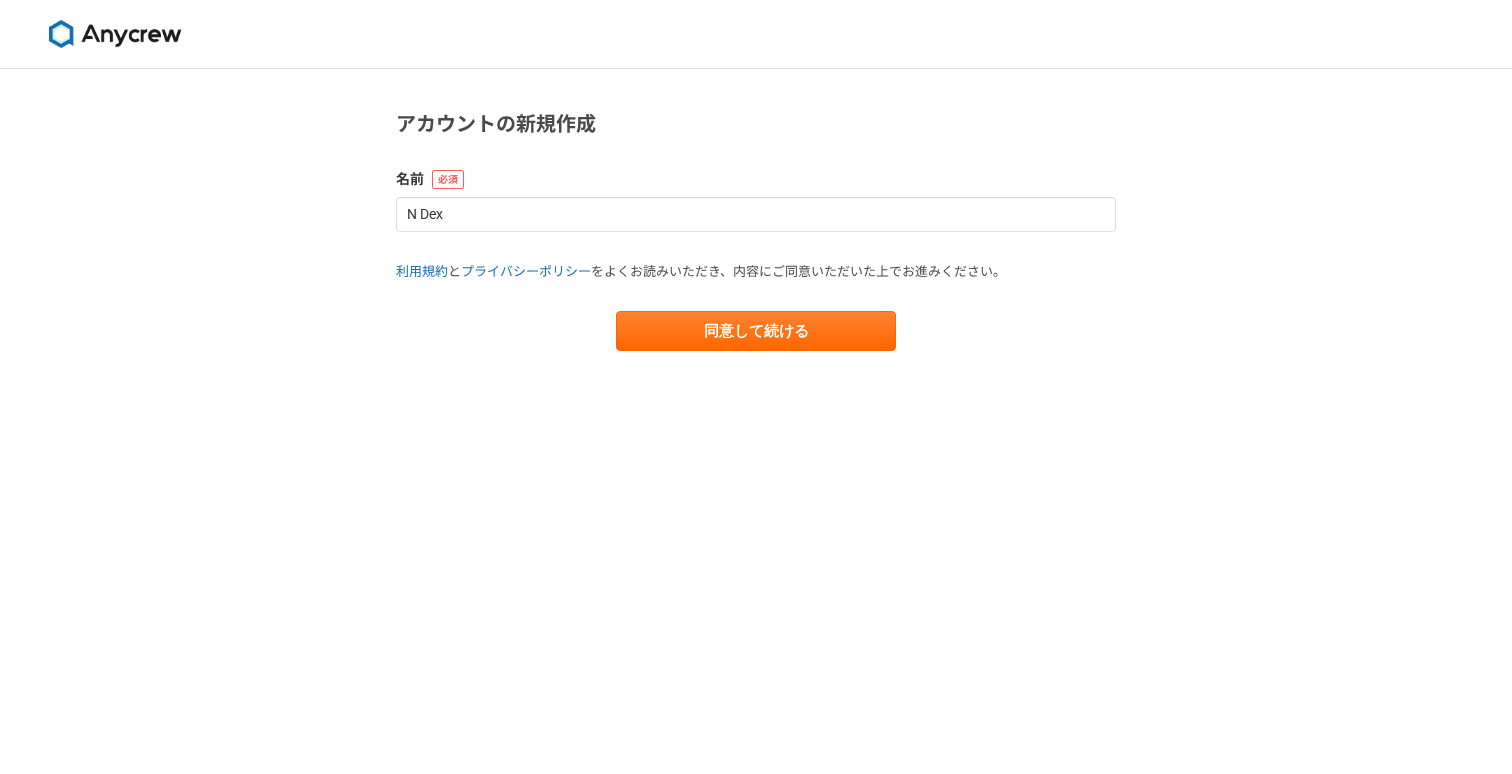 scroll, scrollTop: 0, scrollLeft: 0, axis: both 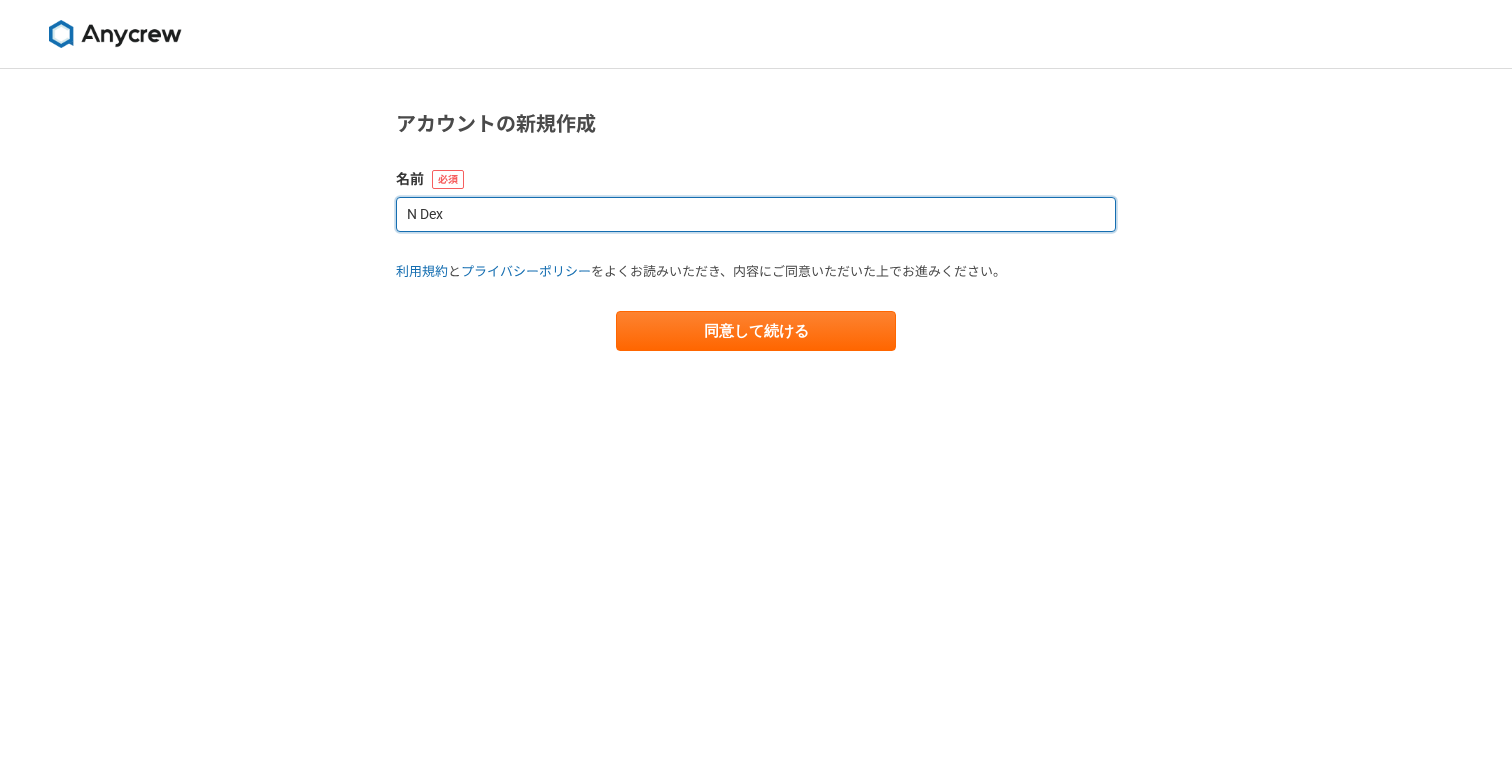 drag, startPoint x: 637, startPoint y: 212, endPoint x: 364, endPoint y: 202, distance: 273.18307 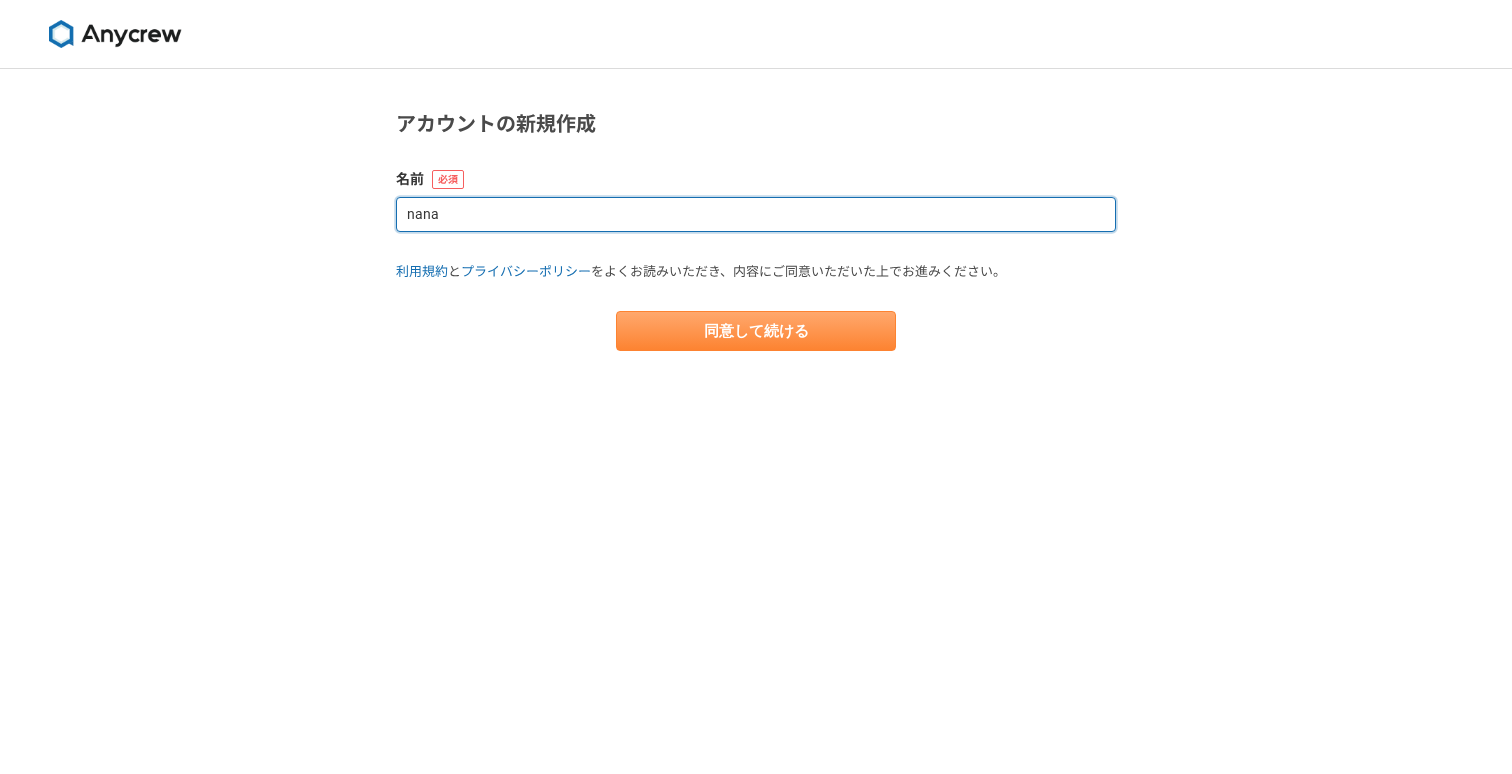 type on "nana" 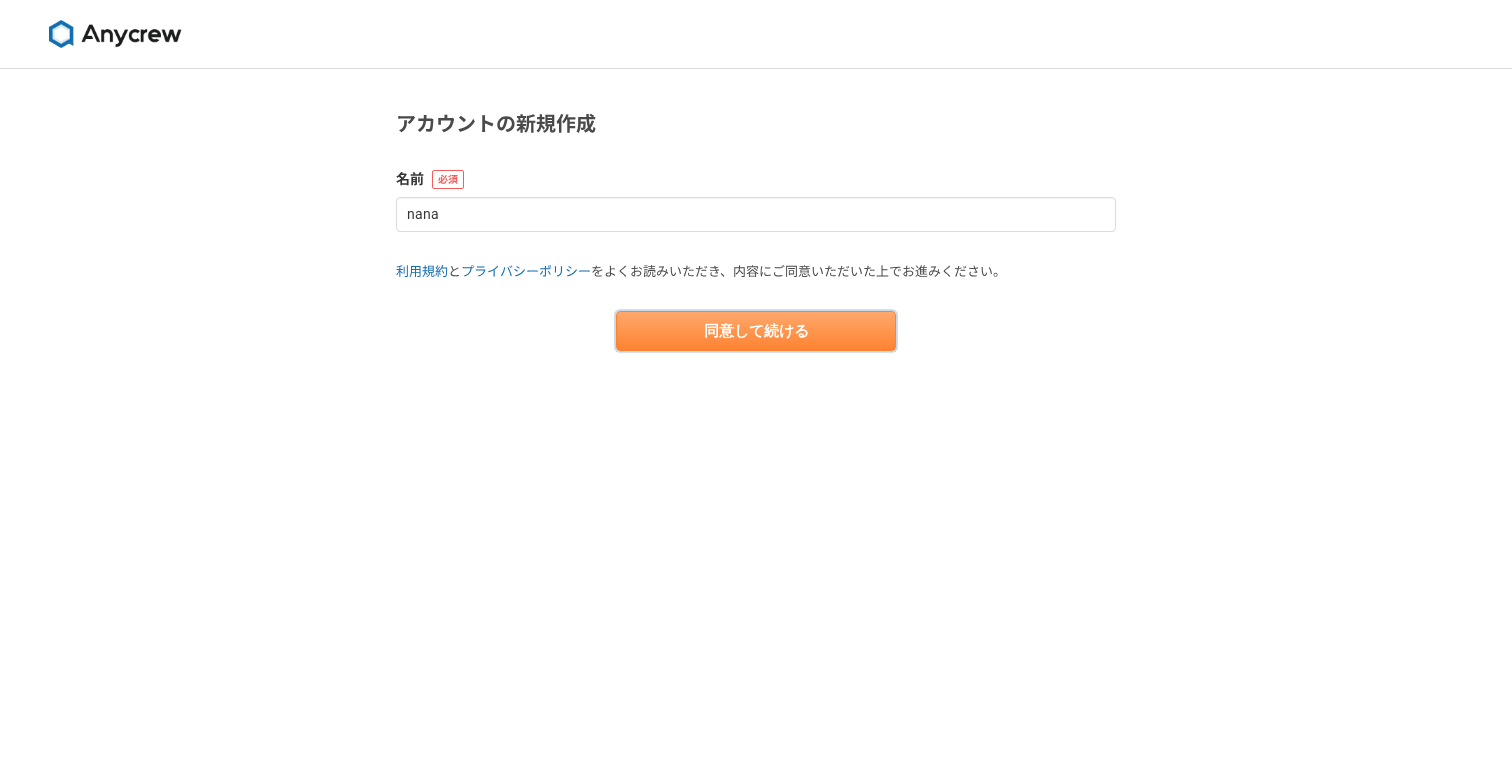 click on "同意して続ける" at bounding box center [756, 331] 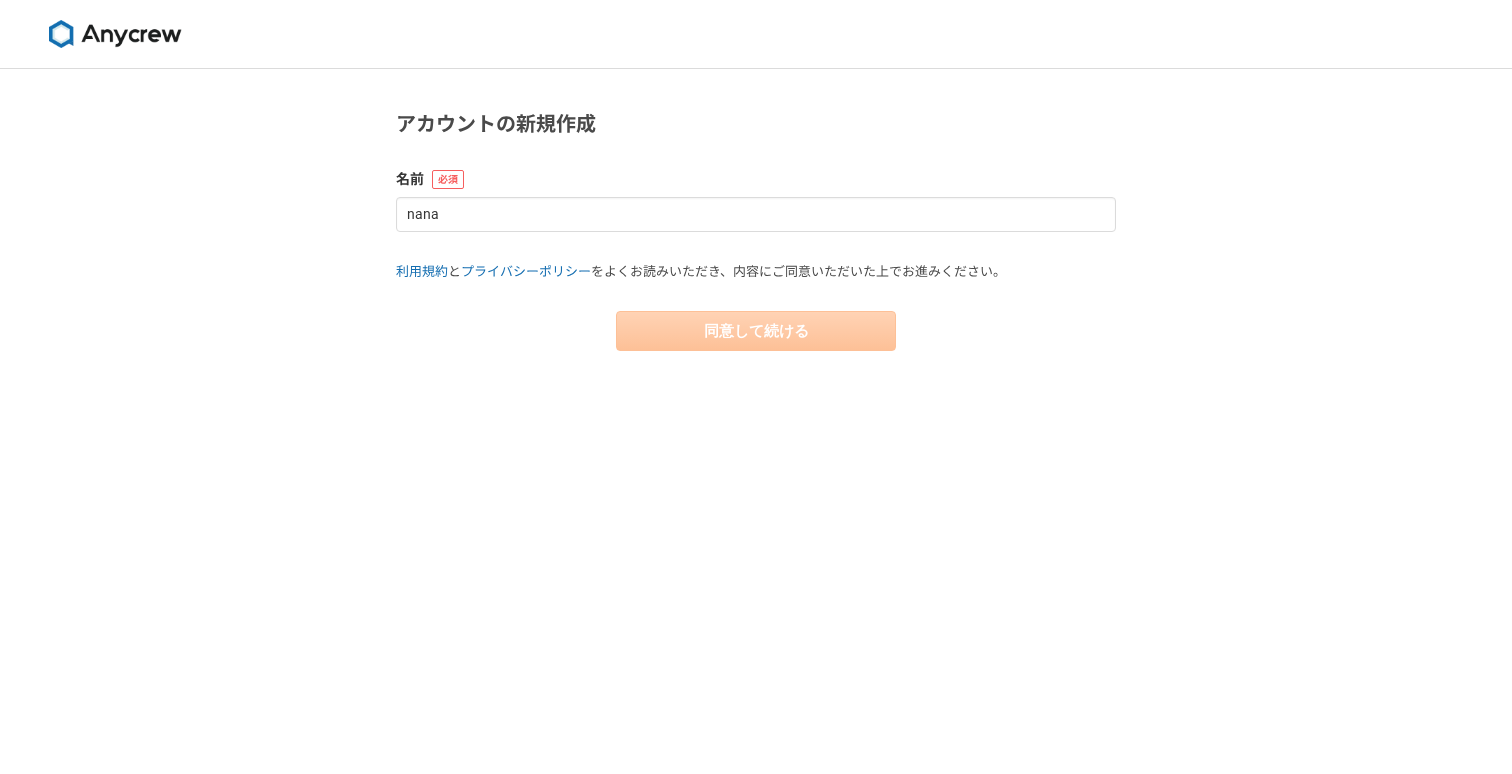 select on "13" 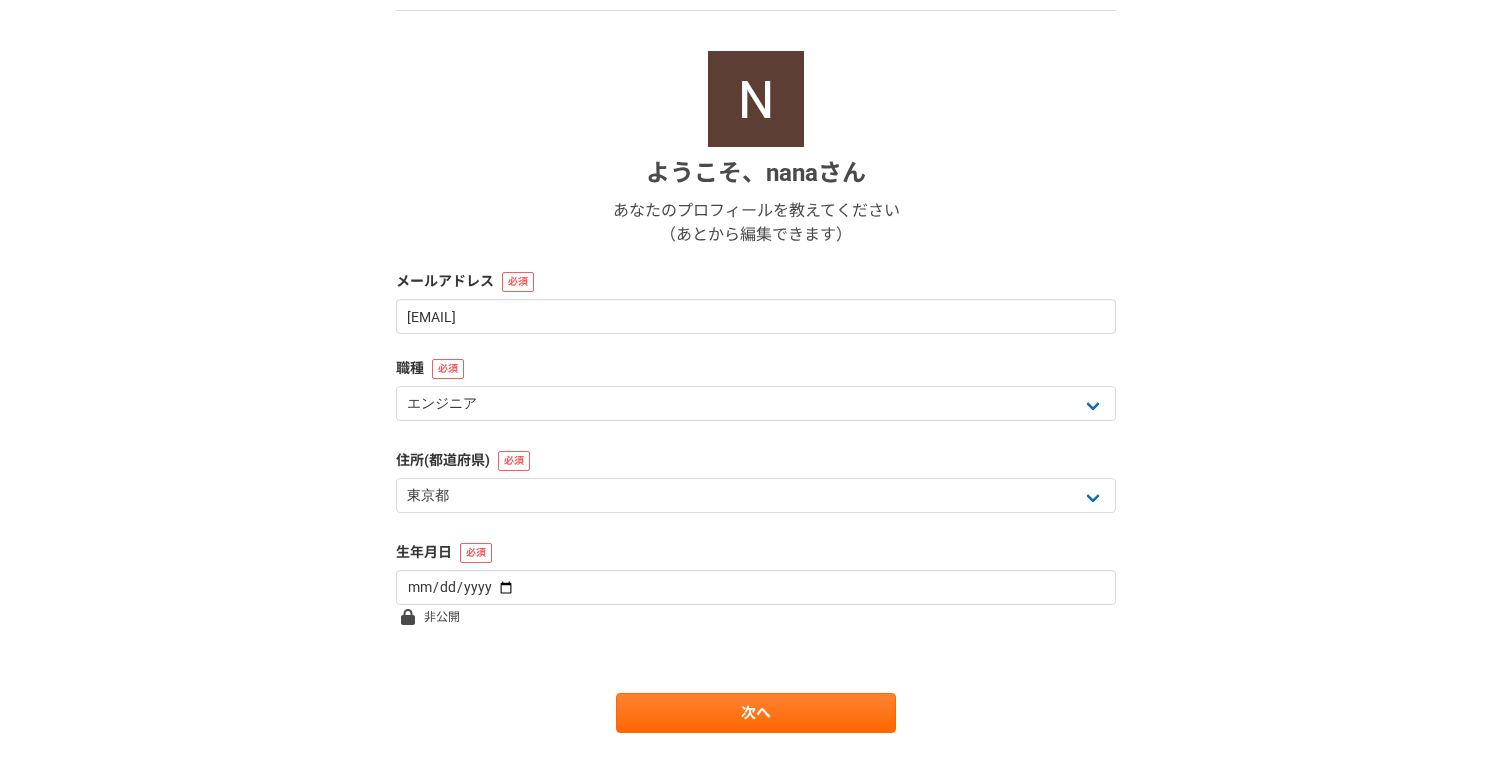 scroll, scrollTop: 223, scrollLeft: 0, axis: vertical 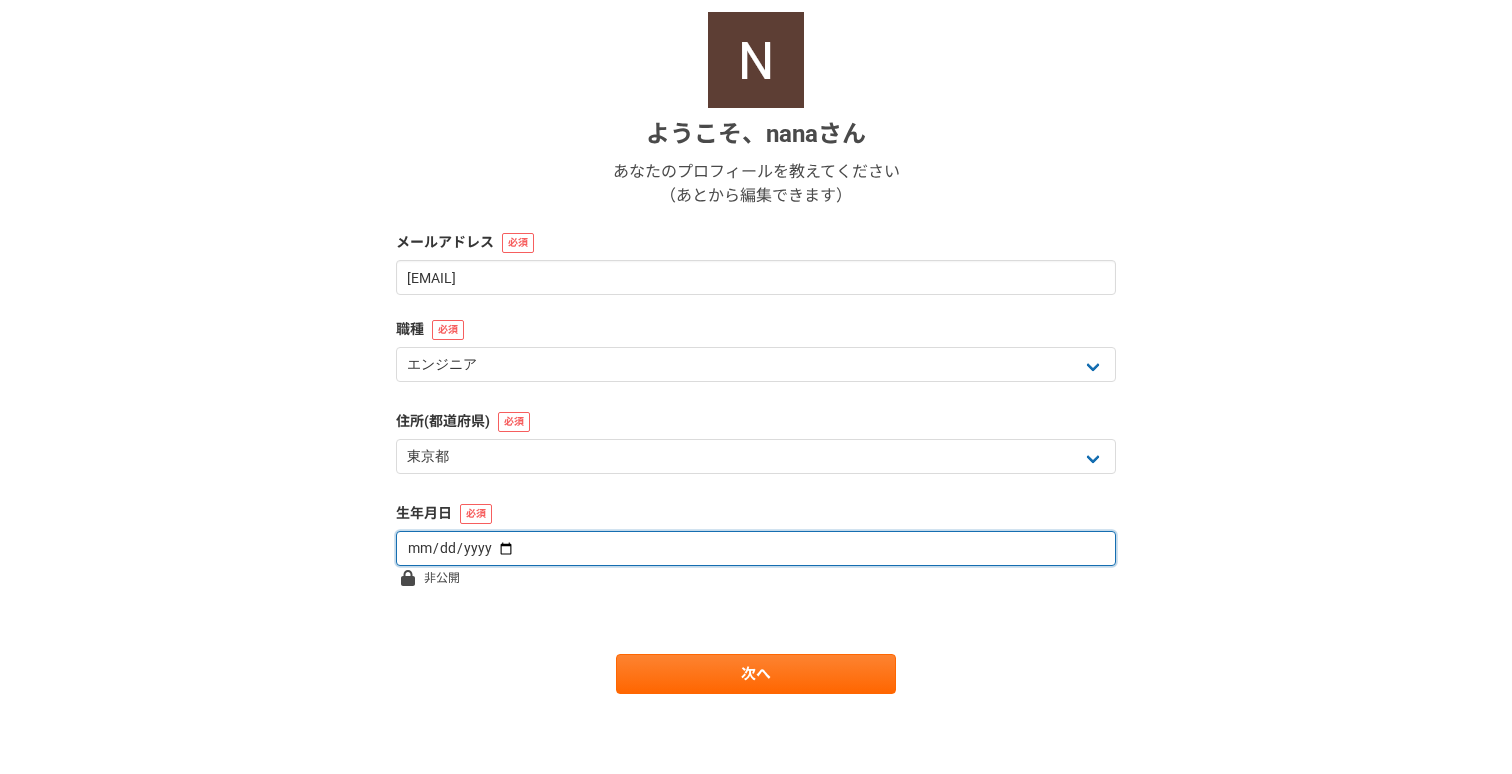 click at bounding box center (756, 548) 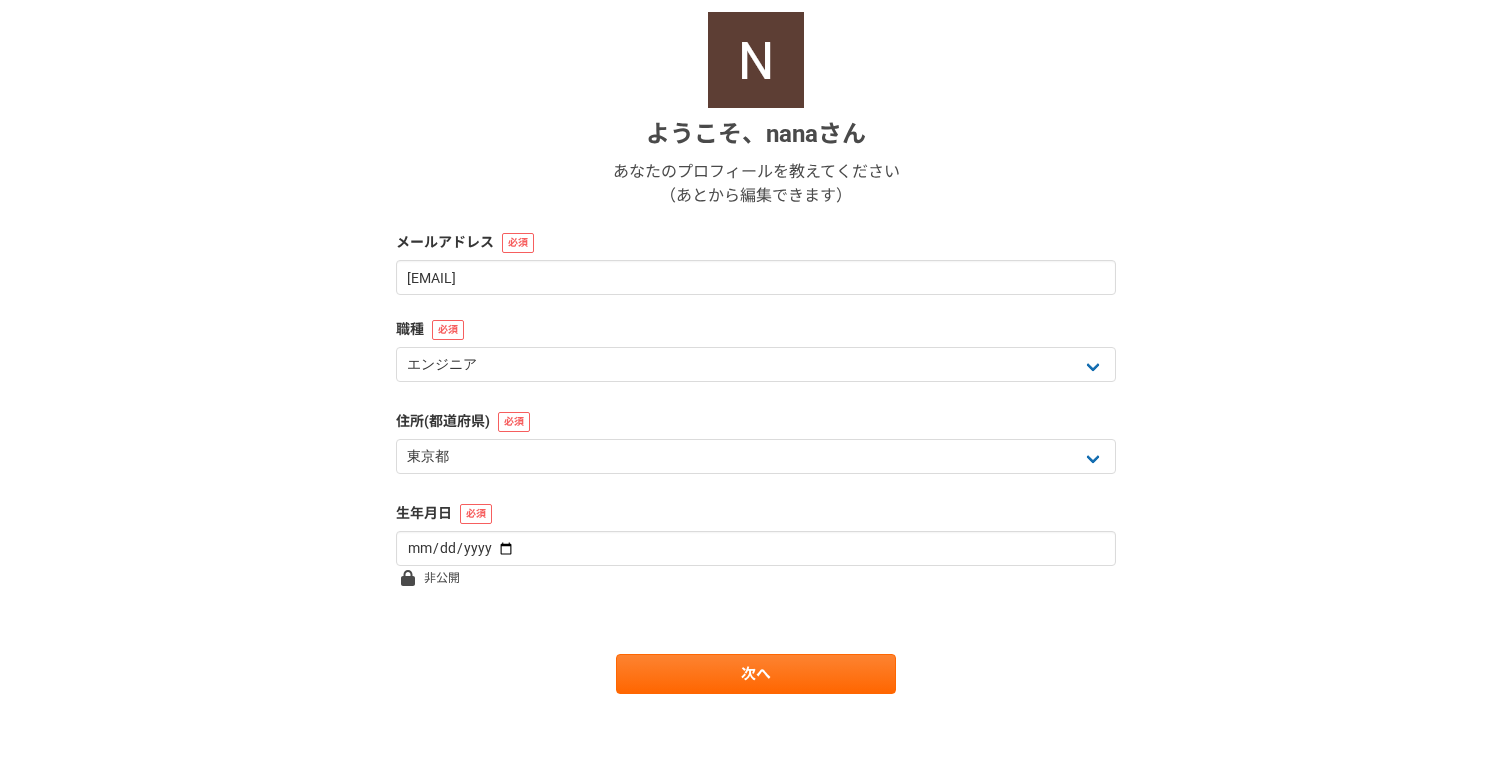 click on "非公開" at bounding box center (442, 578) 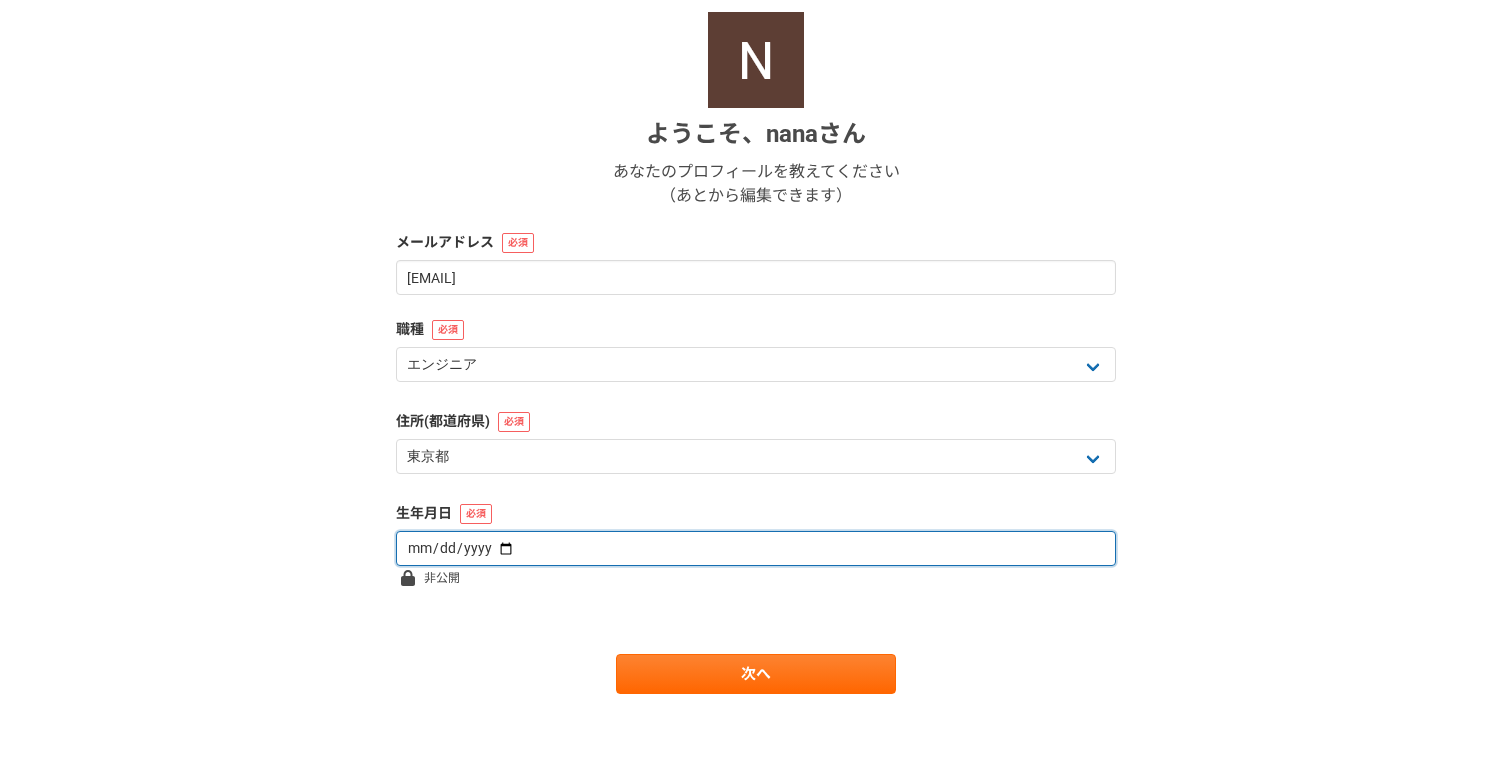click at bounding box center (756, 548) 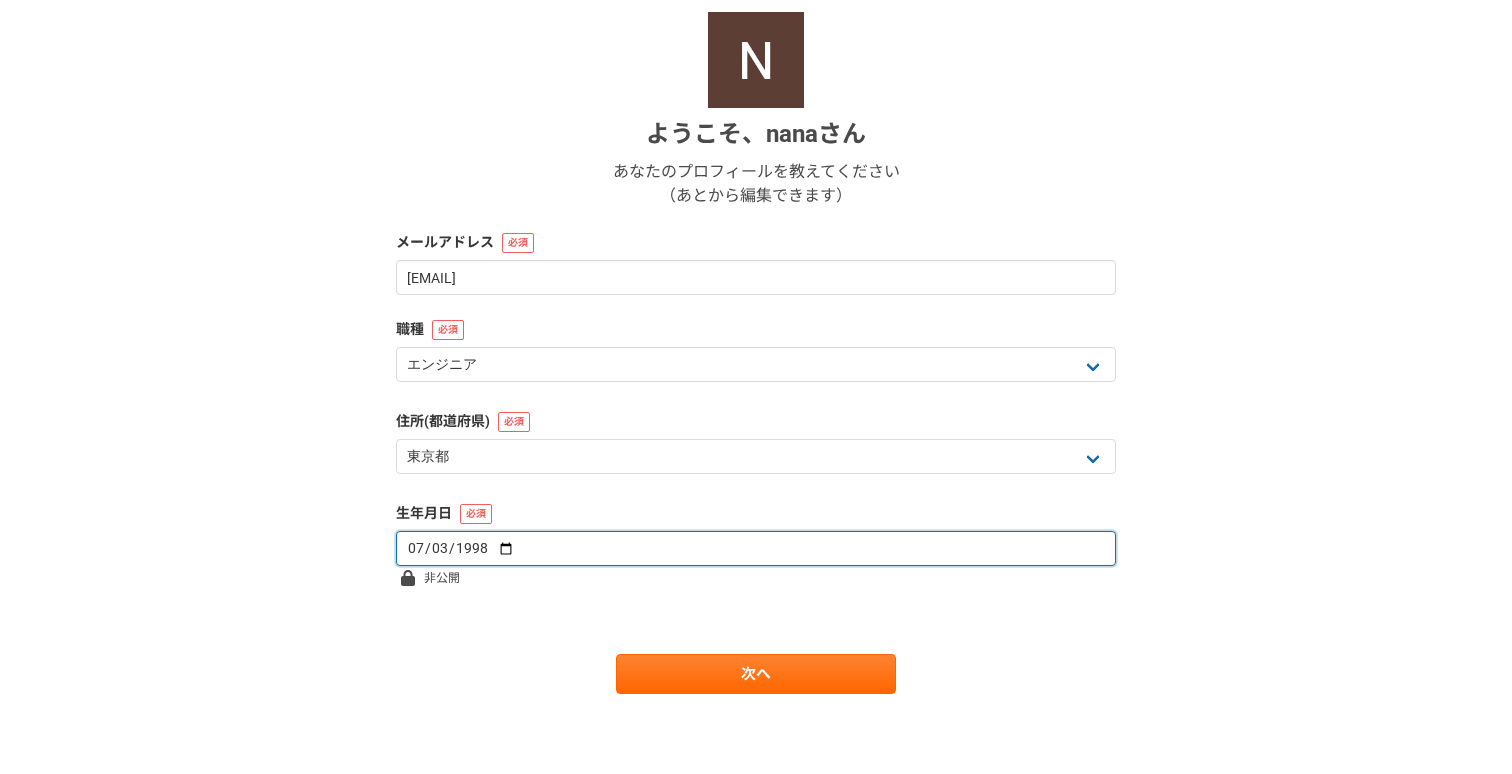 type on "1998-07-30" 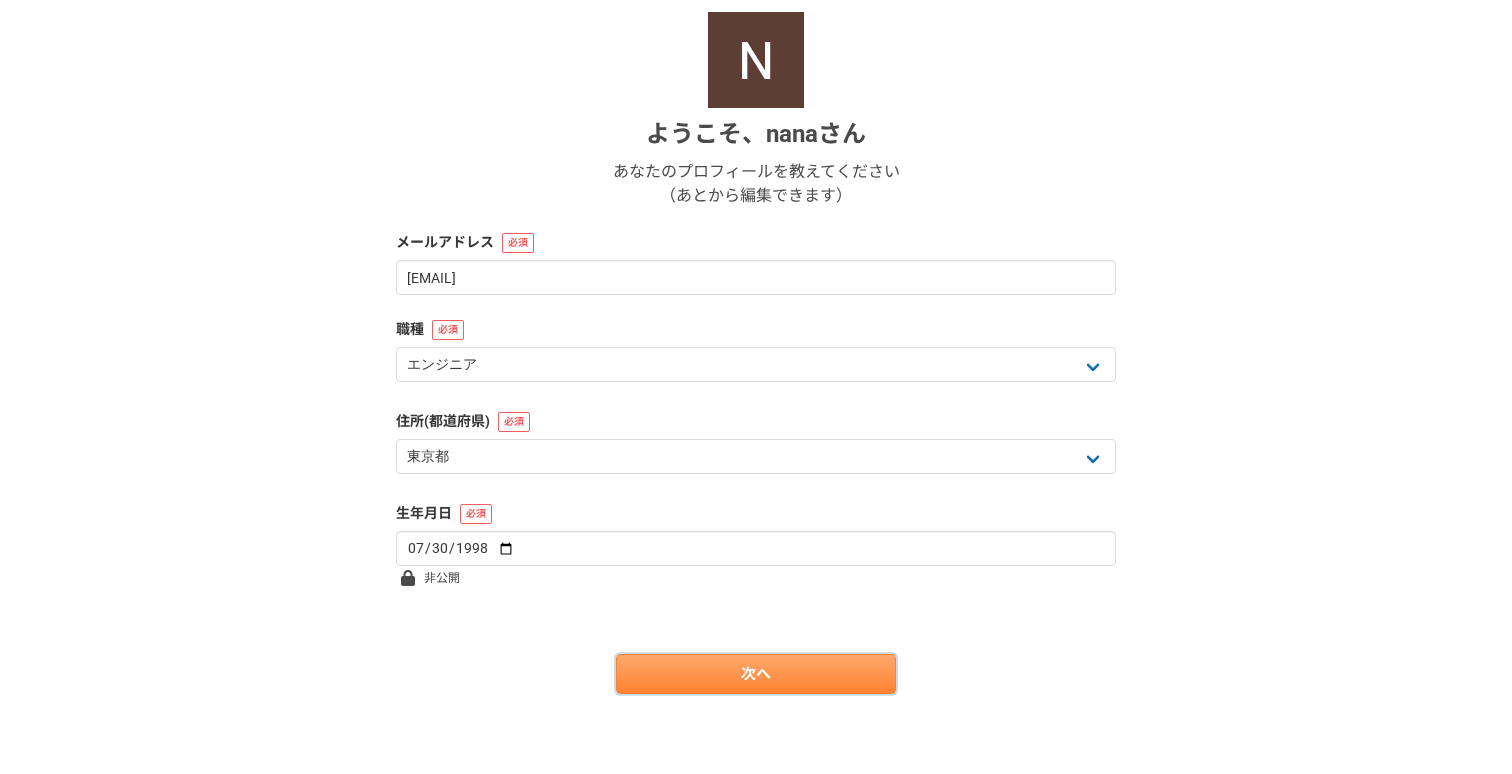 click on "次へ" at bounding box center (756, 674) 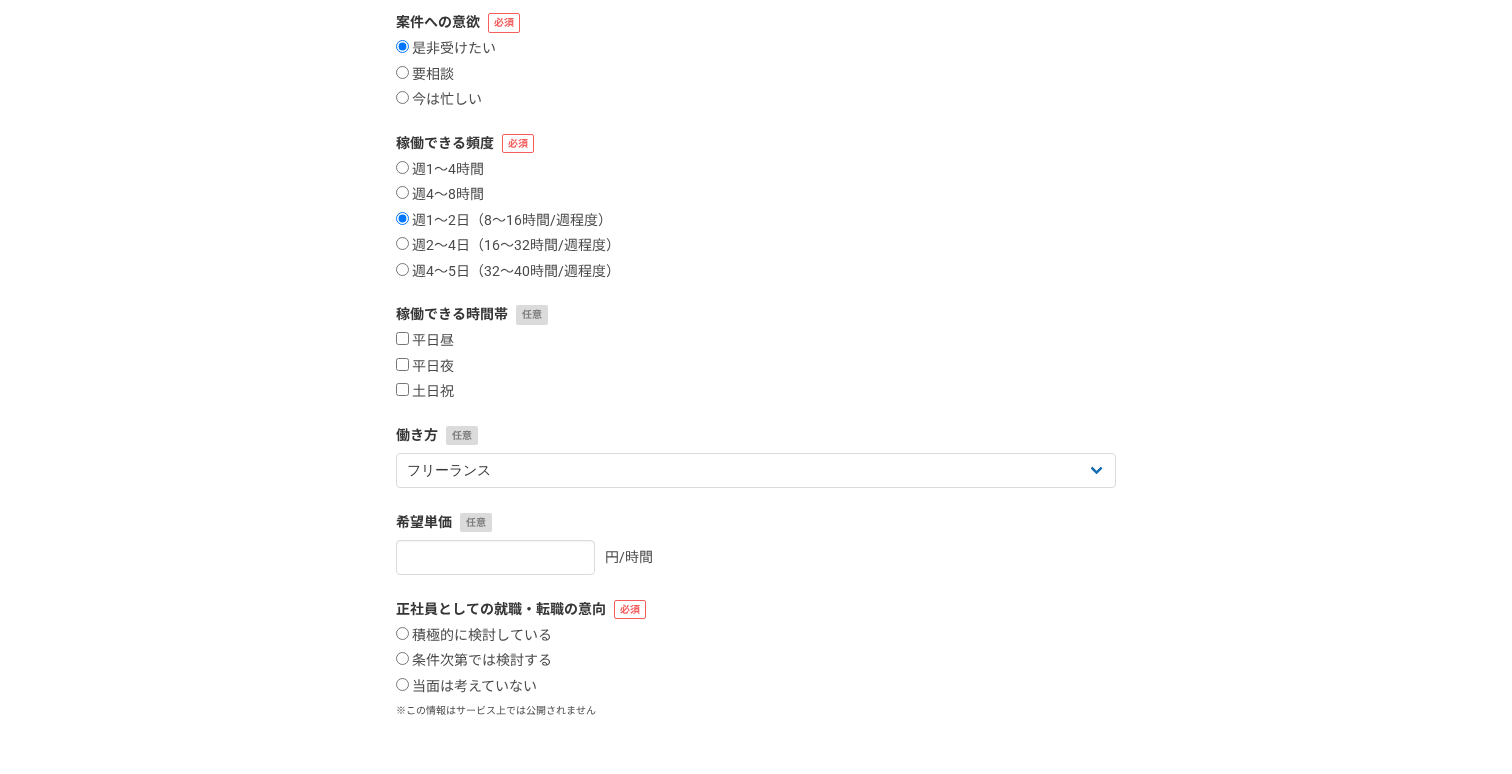 scroll, scrollTop: 0, scrollLeft: 0, axis: both 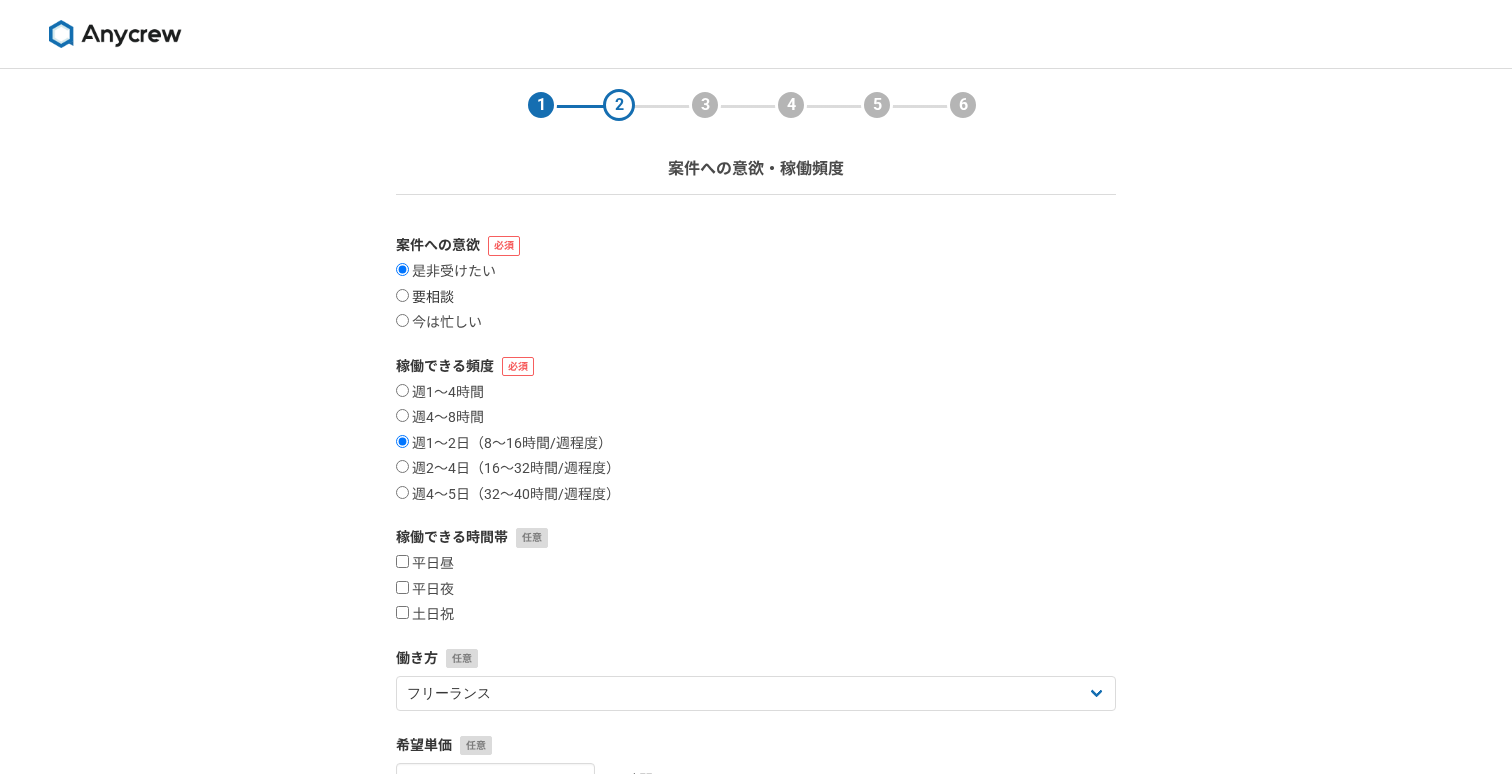 click on "要相談" at bounding box center [425, 298] 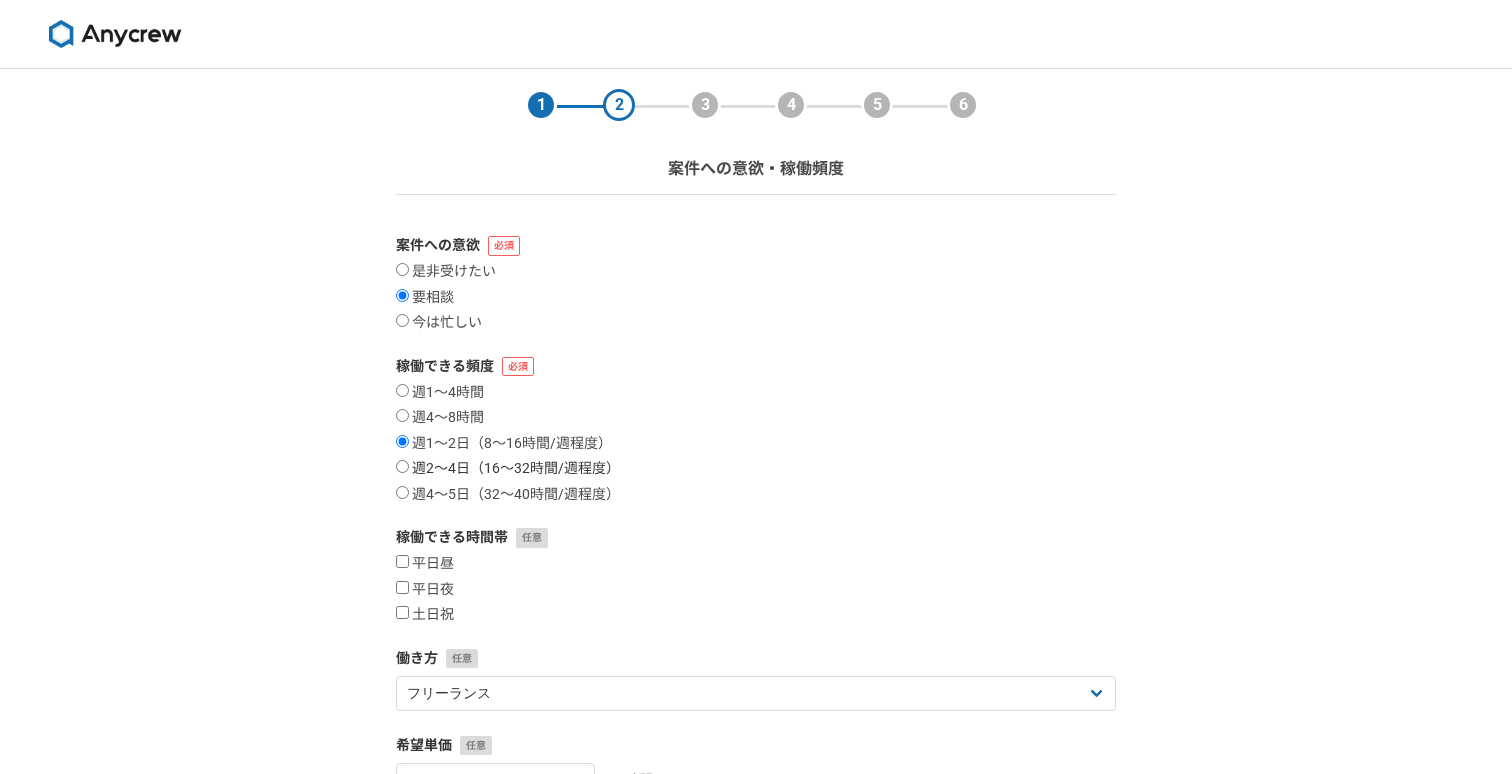 click on "週2〜4日（16〜32時間/週程度）" at bounding box center (508, 469) 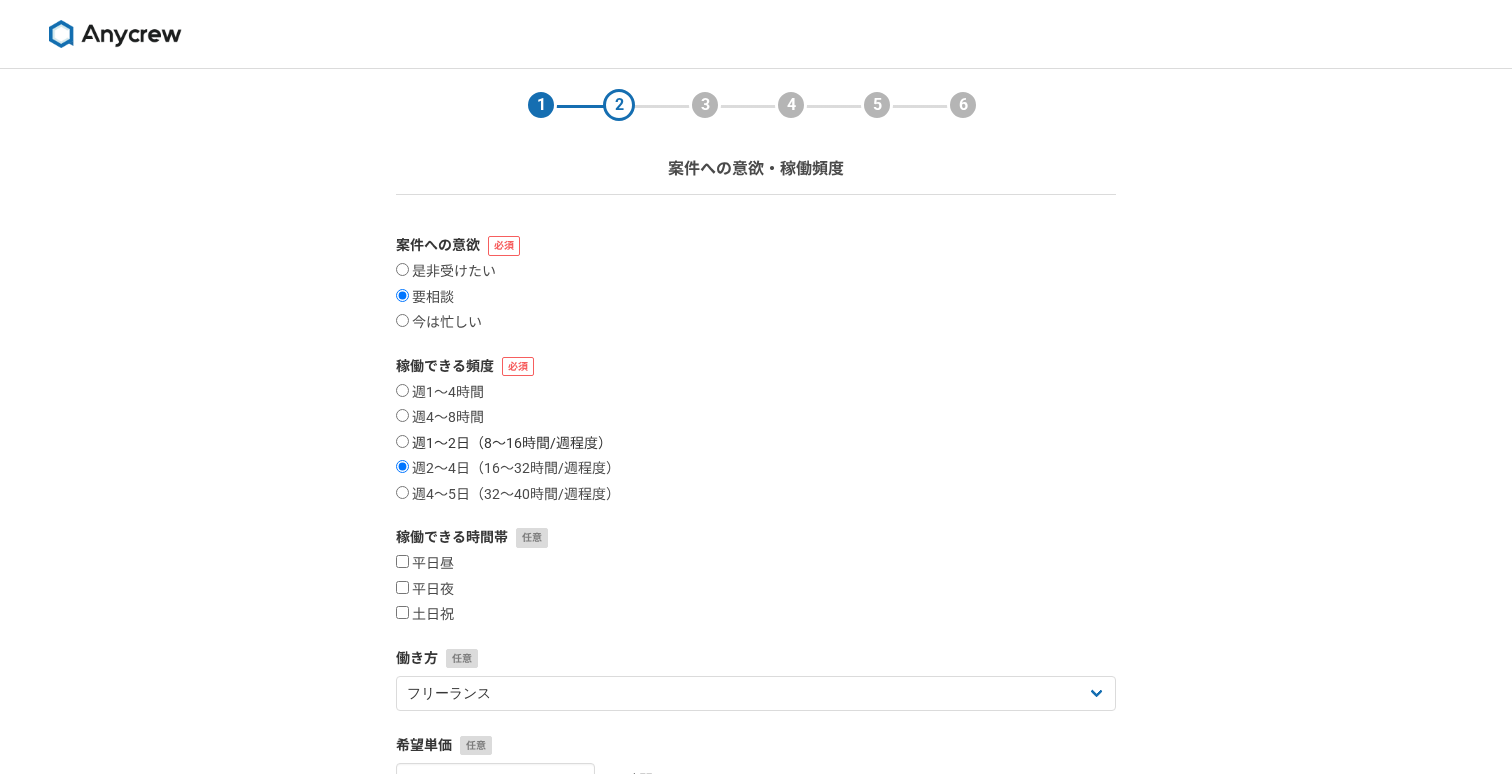 click on "週1〜2日（8〜16時間/週程度）" at bounding box center [504, 444] 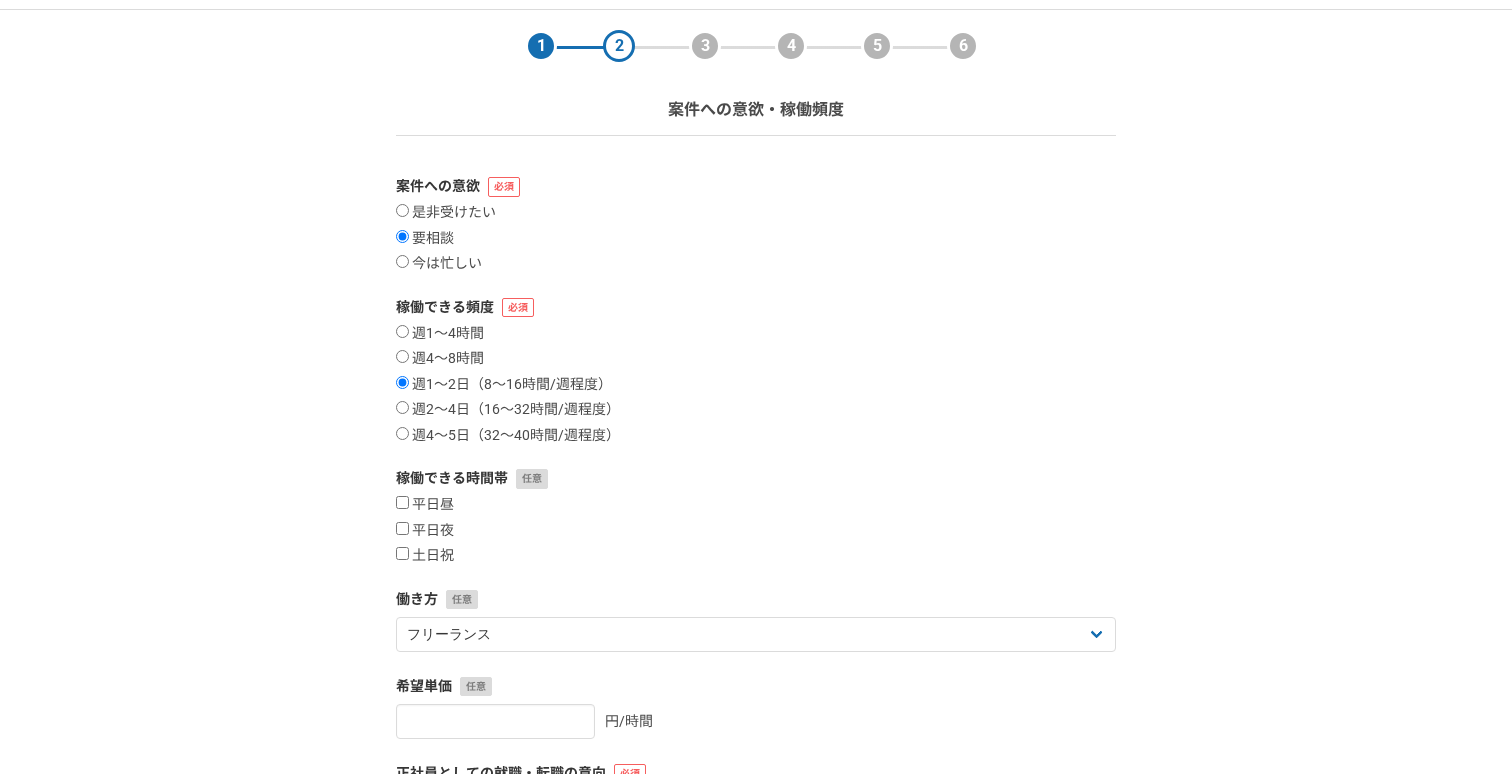 scroll, scrollTop: 72, scrollLeft: 0, axis: vertical 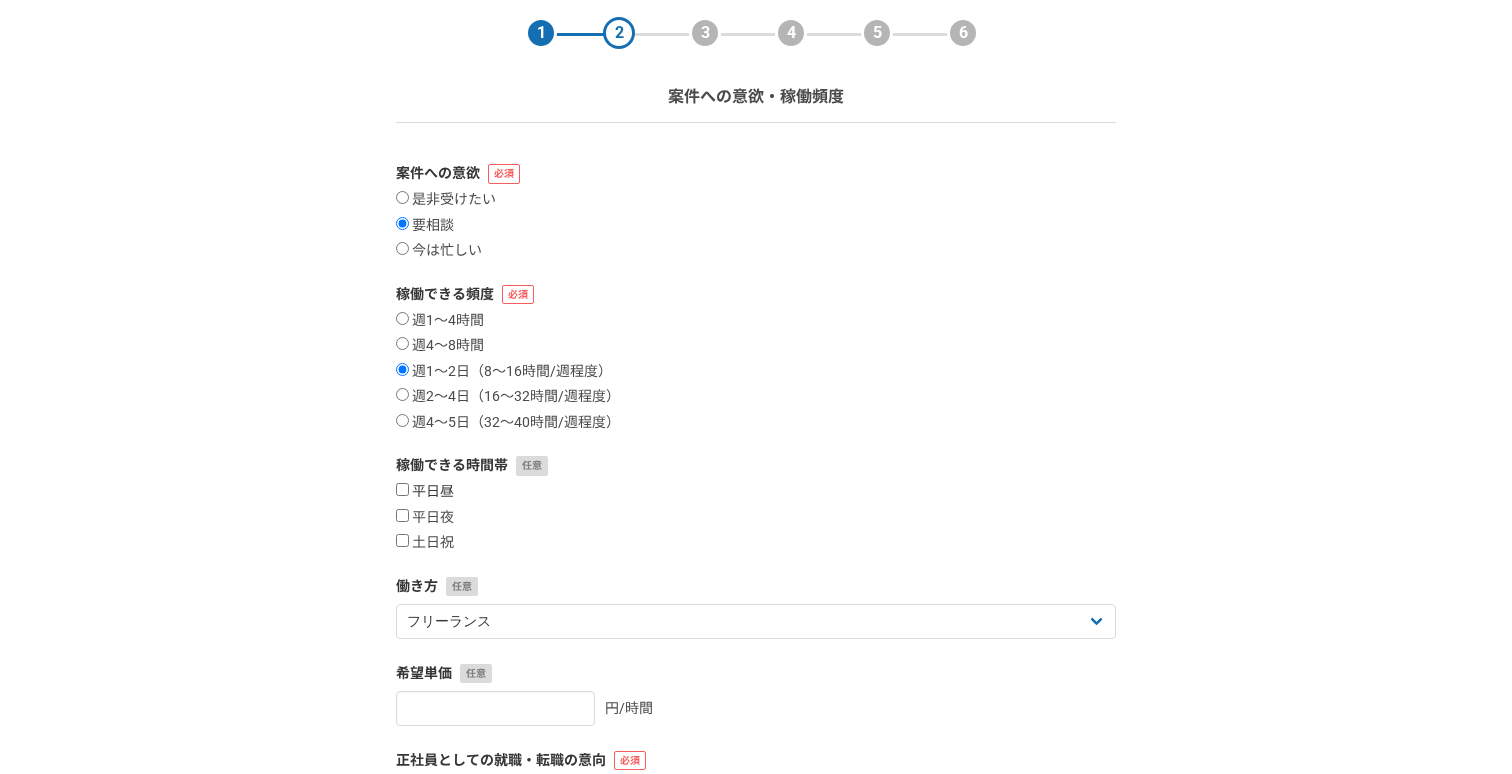 click on "平日昼" at bounding box center [425, 492] 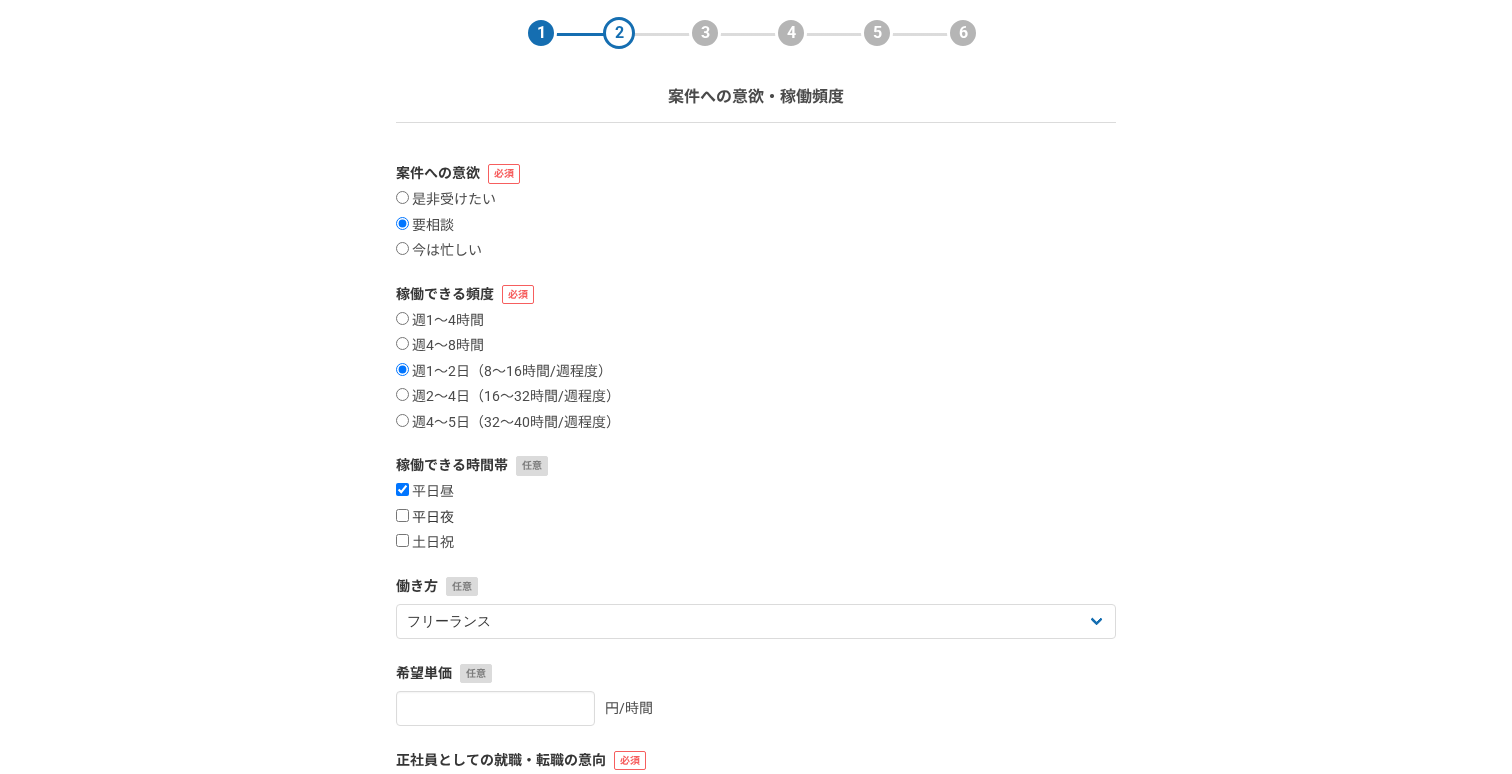 click on "平日夜" at bounding box center (425, 518) 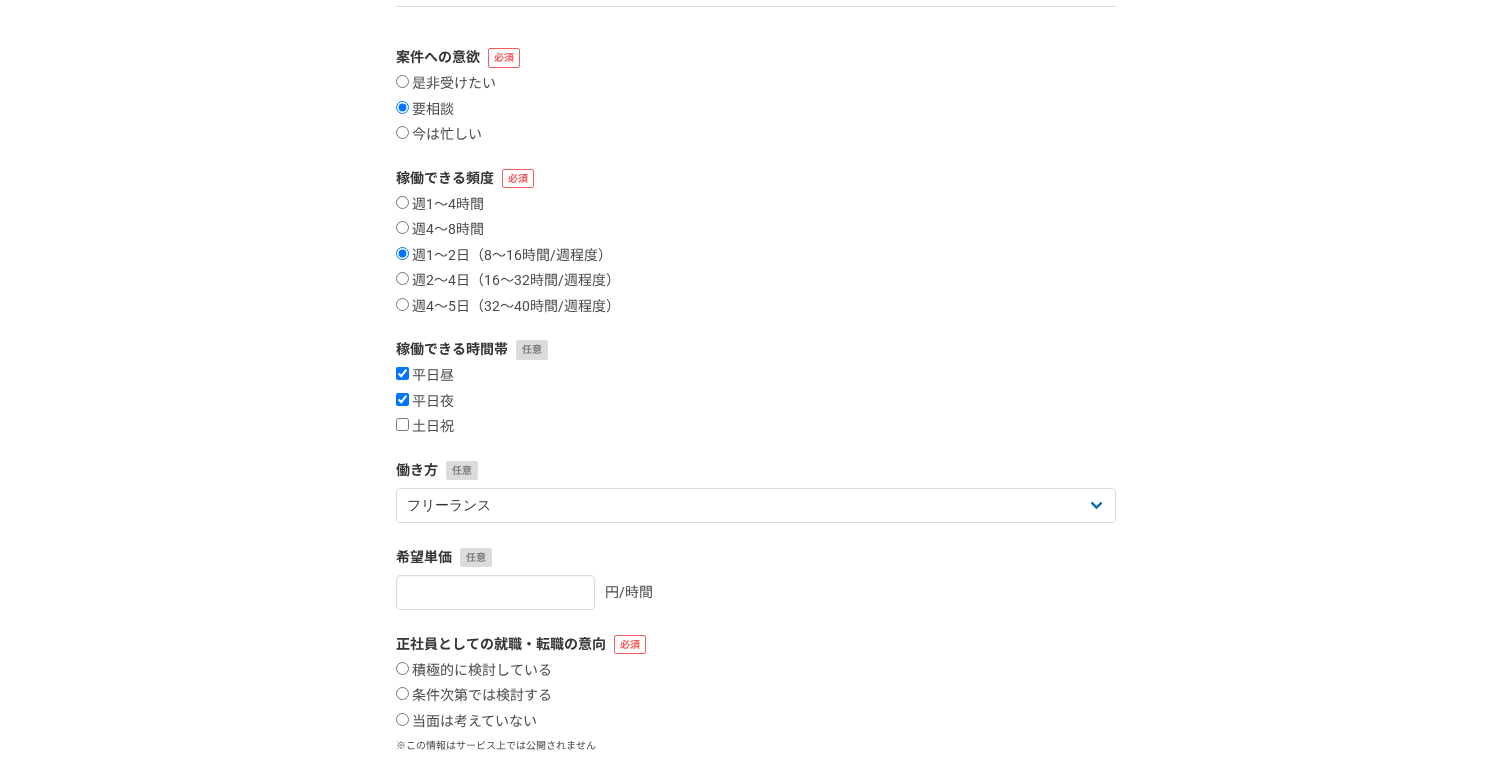 scroll, scrollTop: 205, scrollLeft: 0, axis: vertical 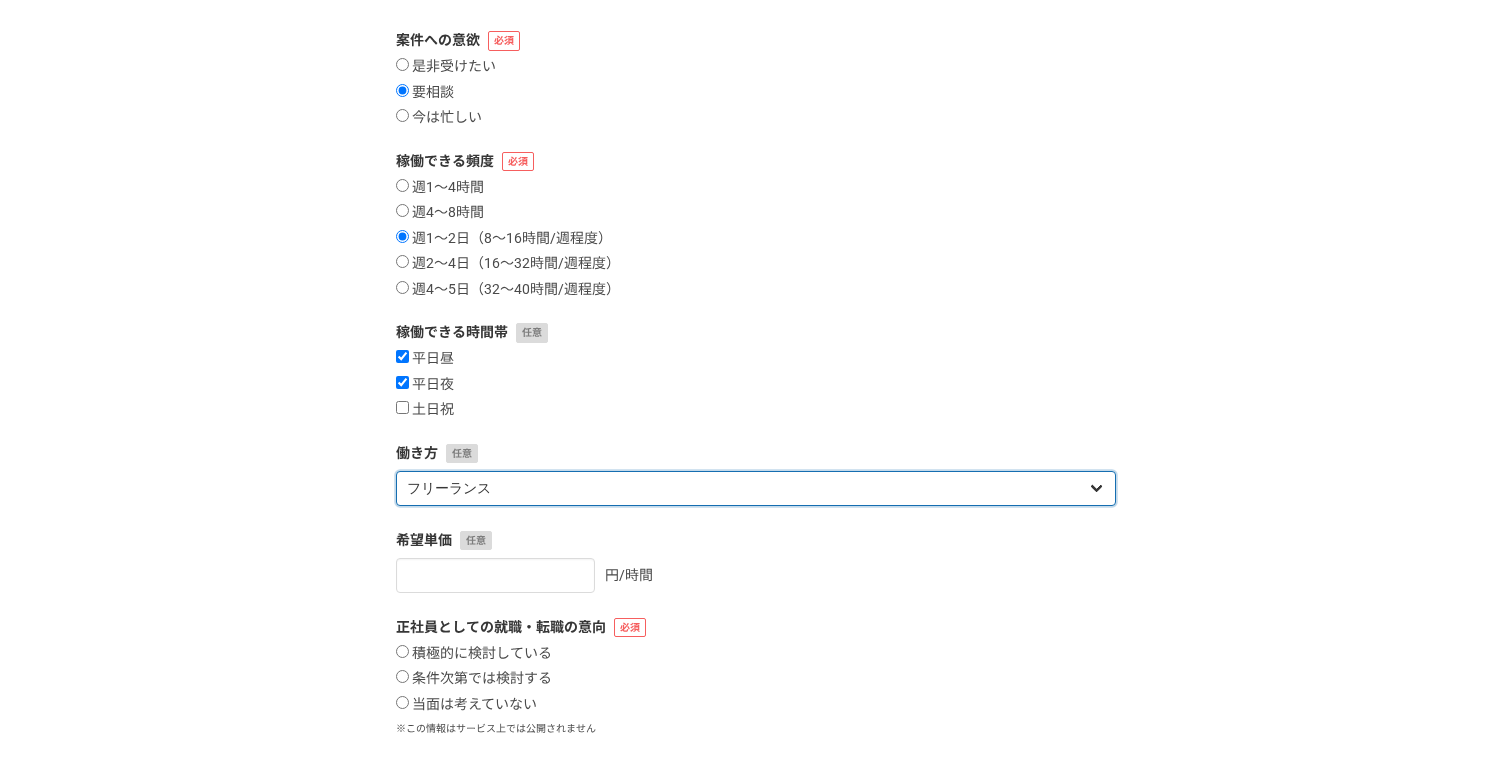 click on "フリーランス 副業 その他" at bounding box center [756, 488] 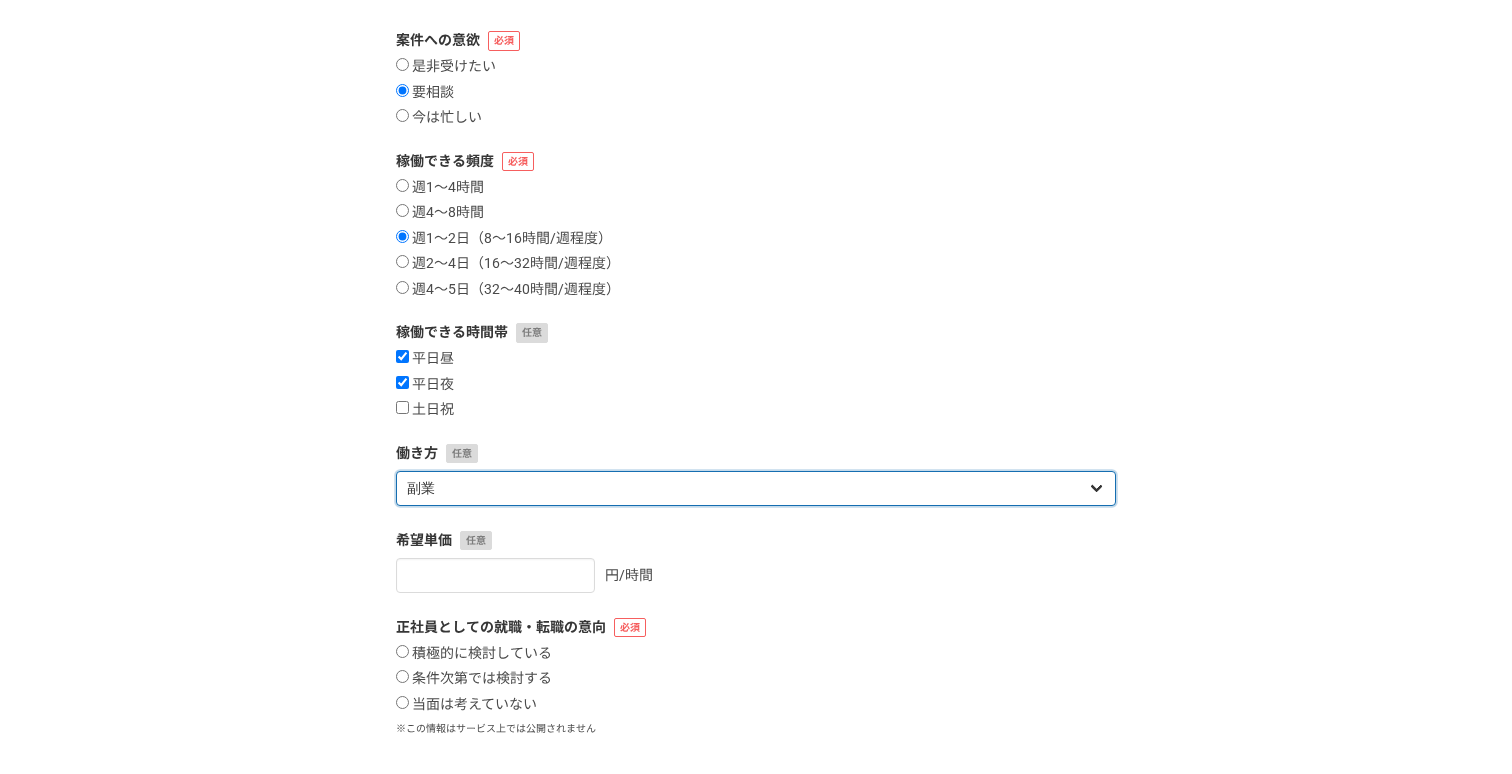 click on "フリーランス 副業 その他" at bounding box center (756, 488) 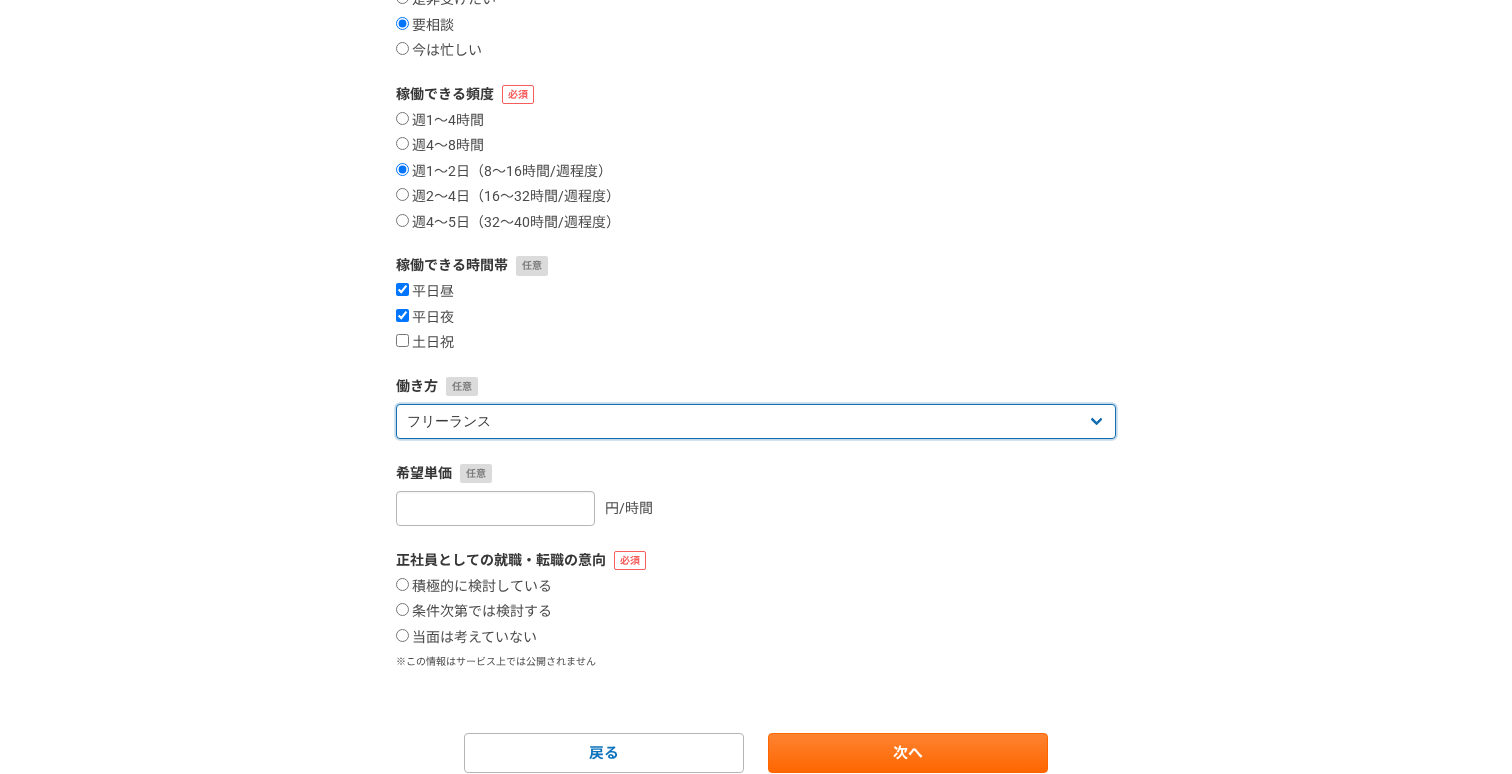 scroll, scrollTop: 275, scrollLeft: 0, axis: vertical 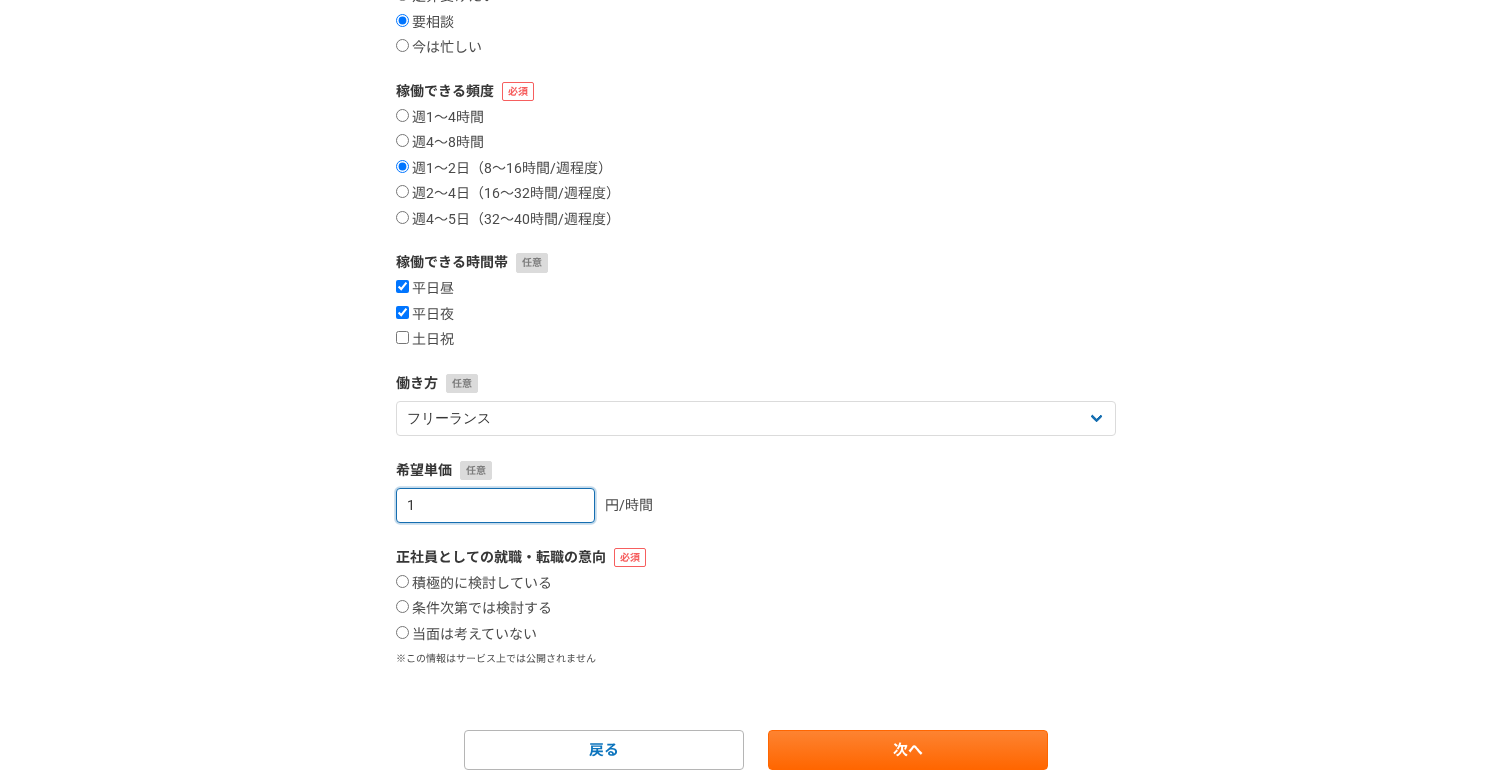 click on "1" at bounding box center [495, 505] 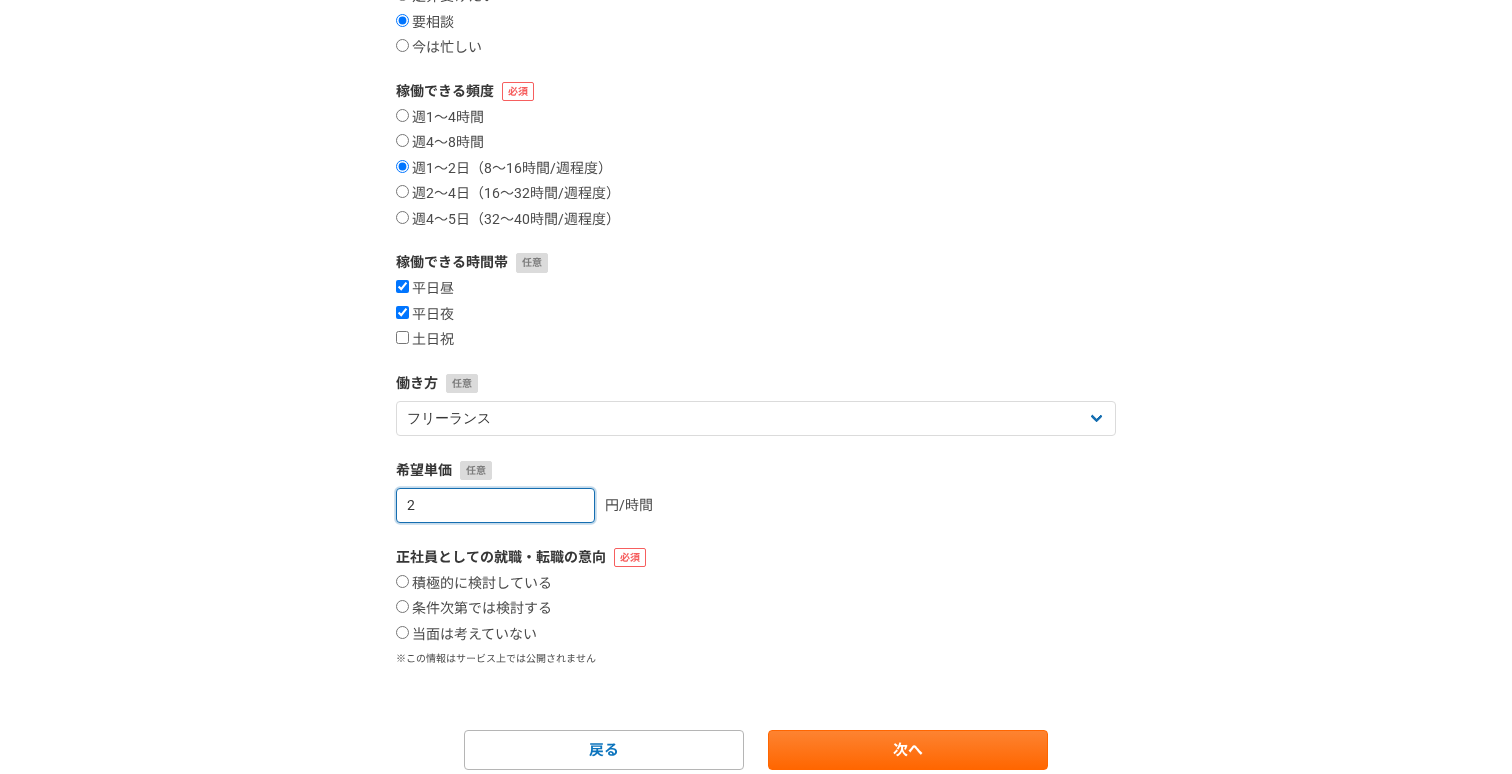 click on "2" at bounding box center [495, 505] 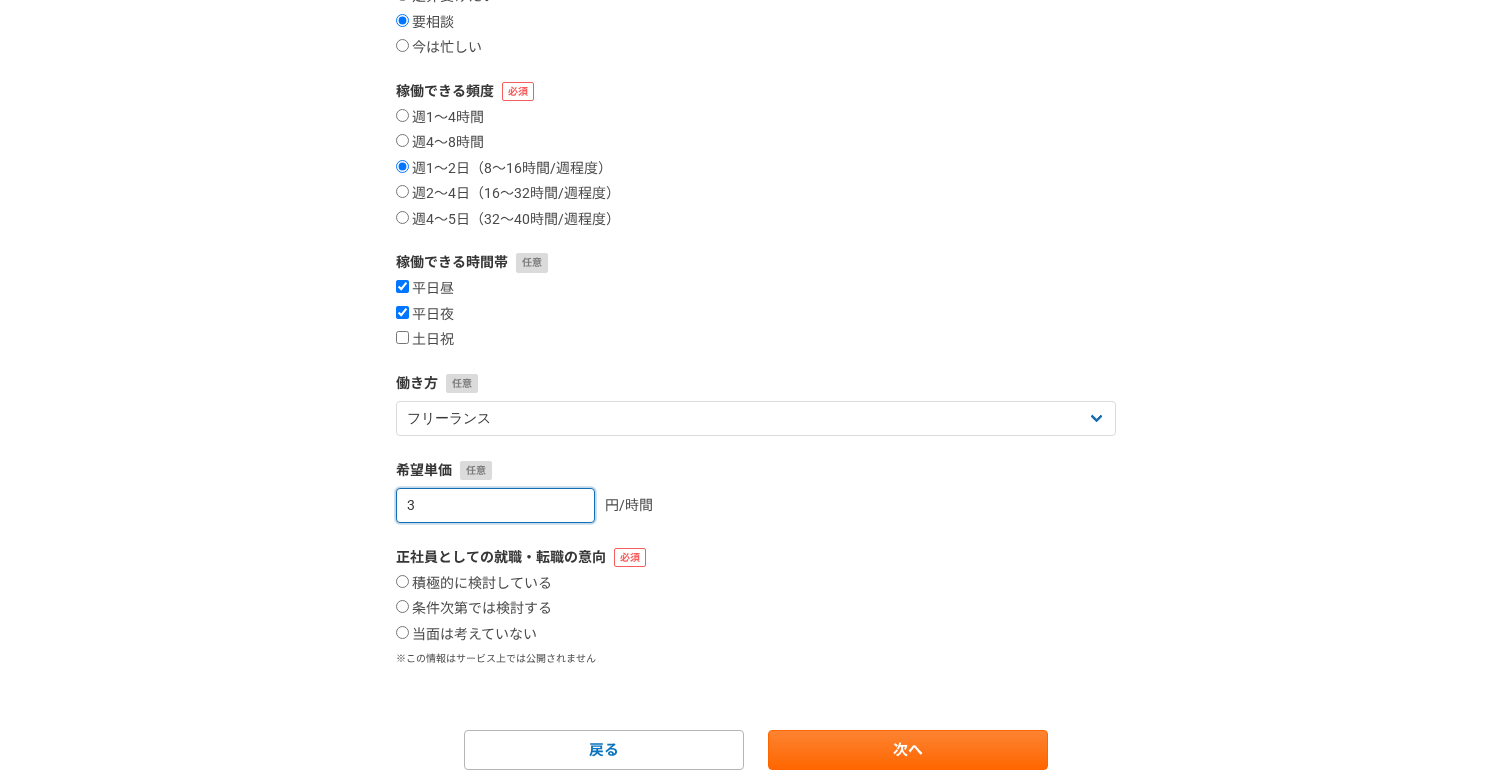 click on "3" at bounding box center [495, 505] 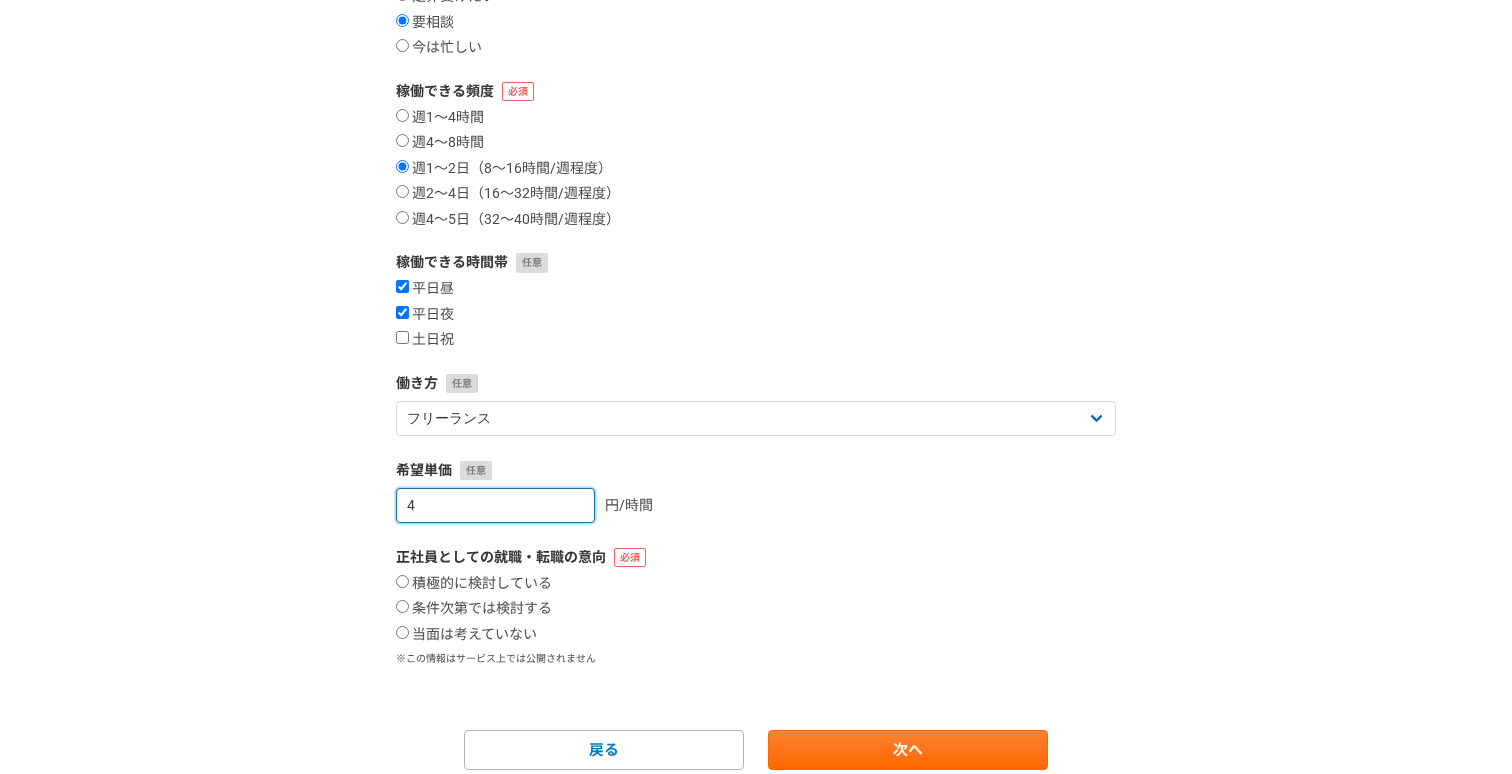 click on "4" at bounding box center [495, 505] 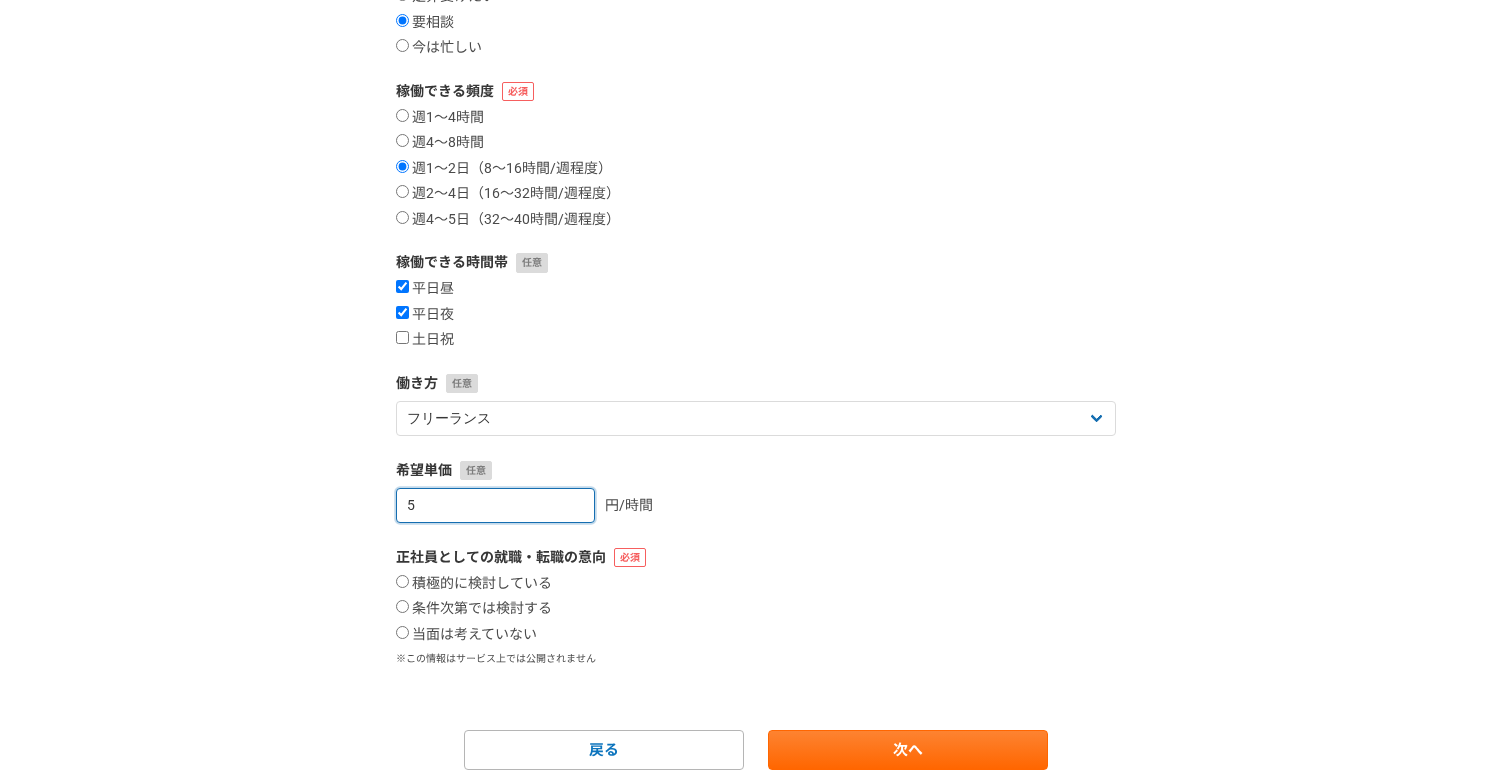 click on "5" at bounding box center (495, 505) 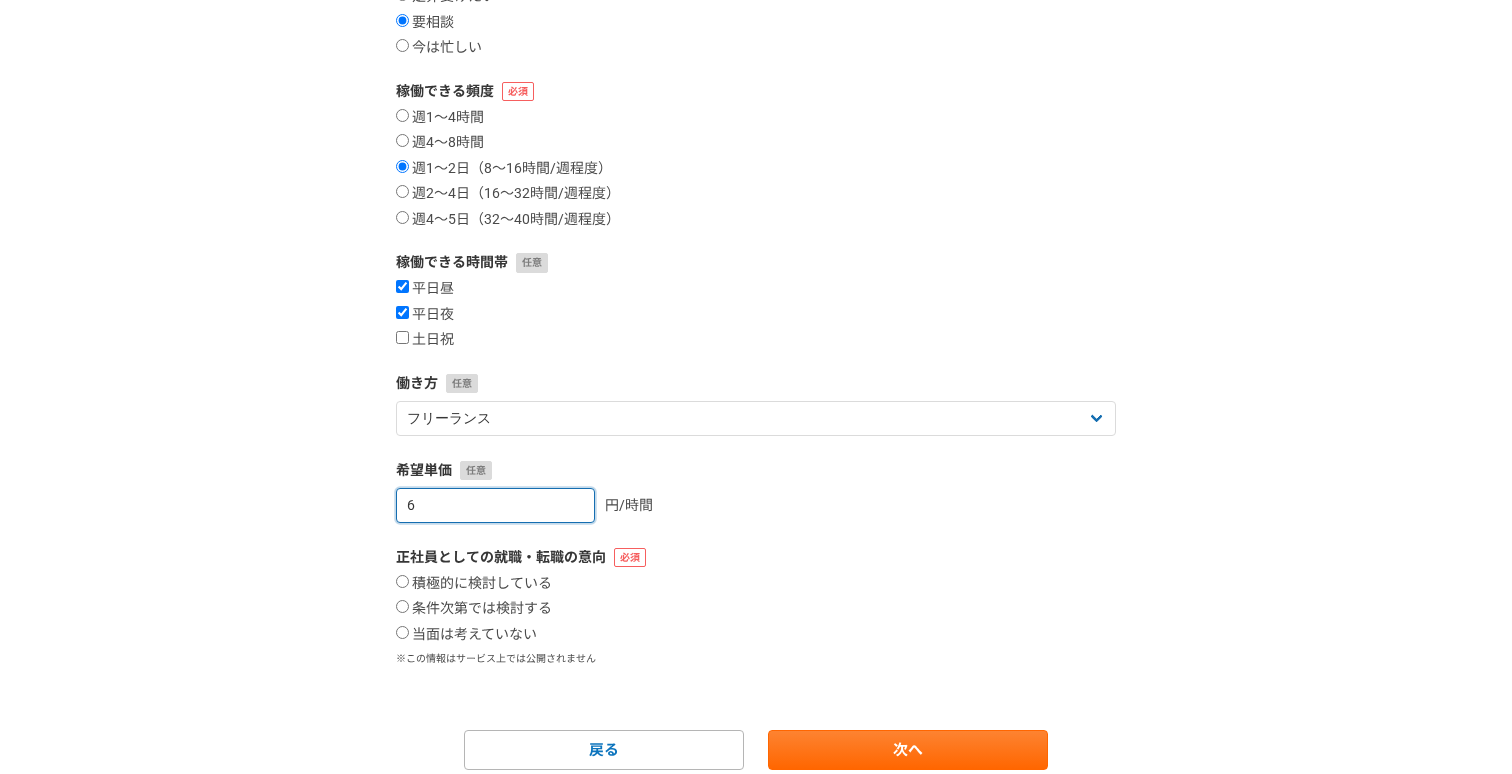 click on "6" at bounding box center (495, 505) 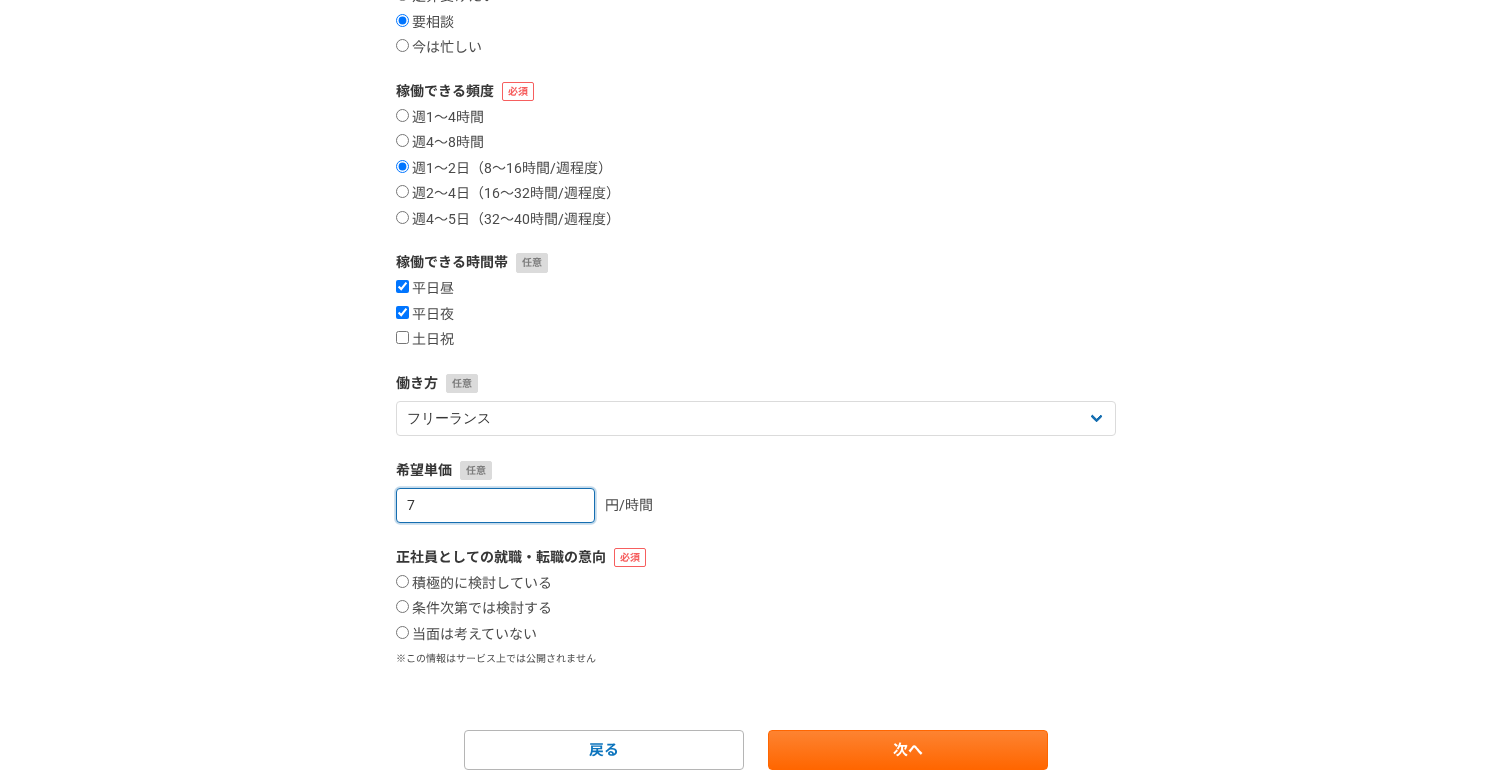 click on "7" at bounding box center [495, 505] 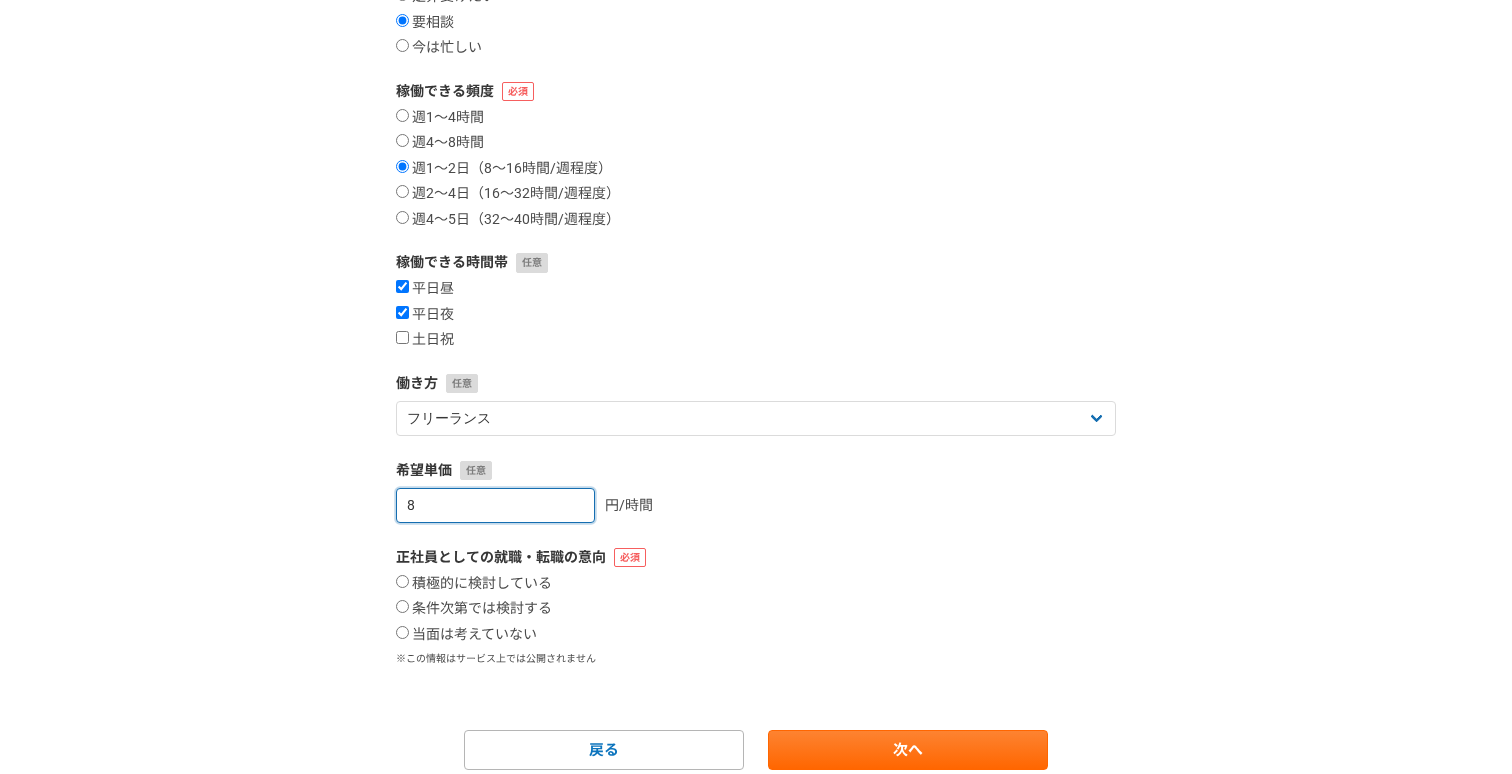 click on "8" at bounding box center [495, 505] 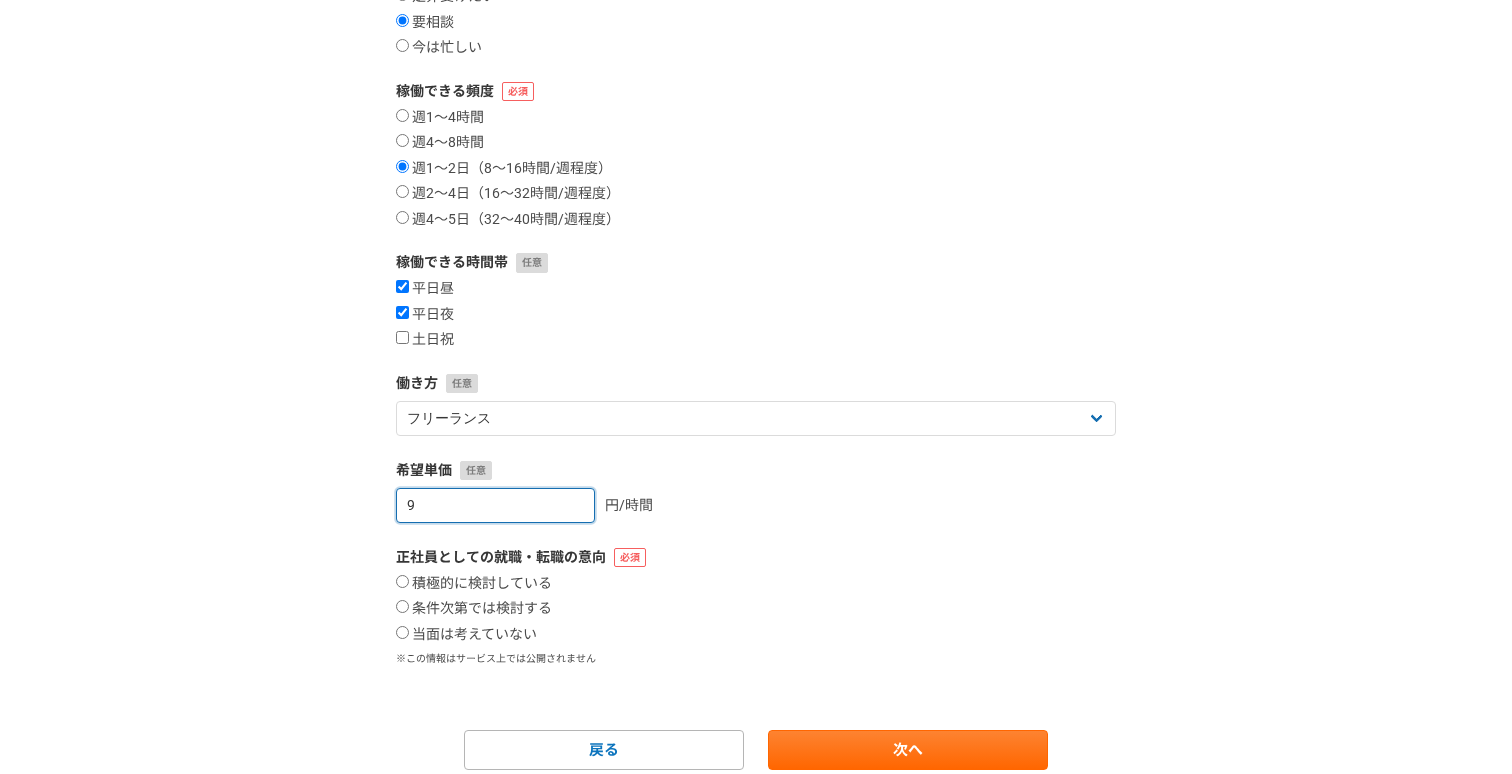 click on "9" at bounding box center [495, 505] 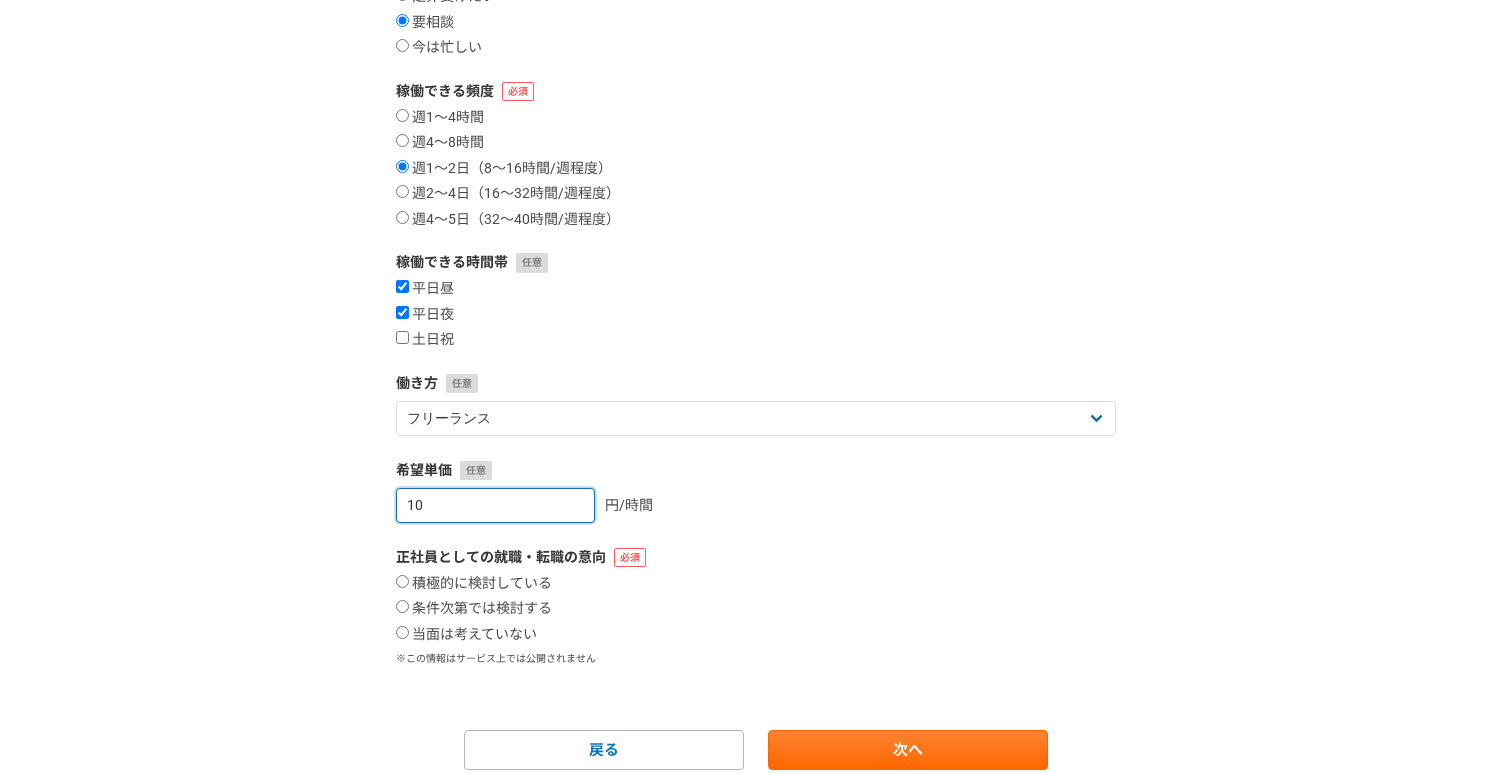 click on "10" at bounding box center (495, 505) 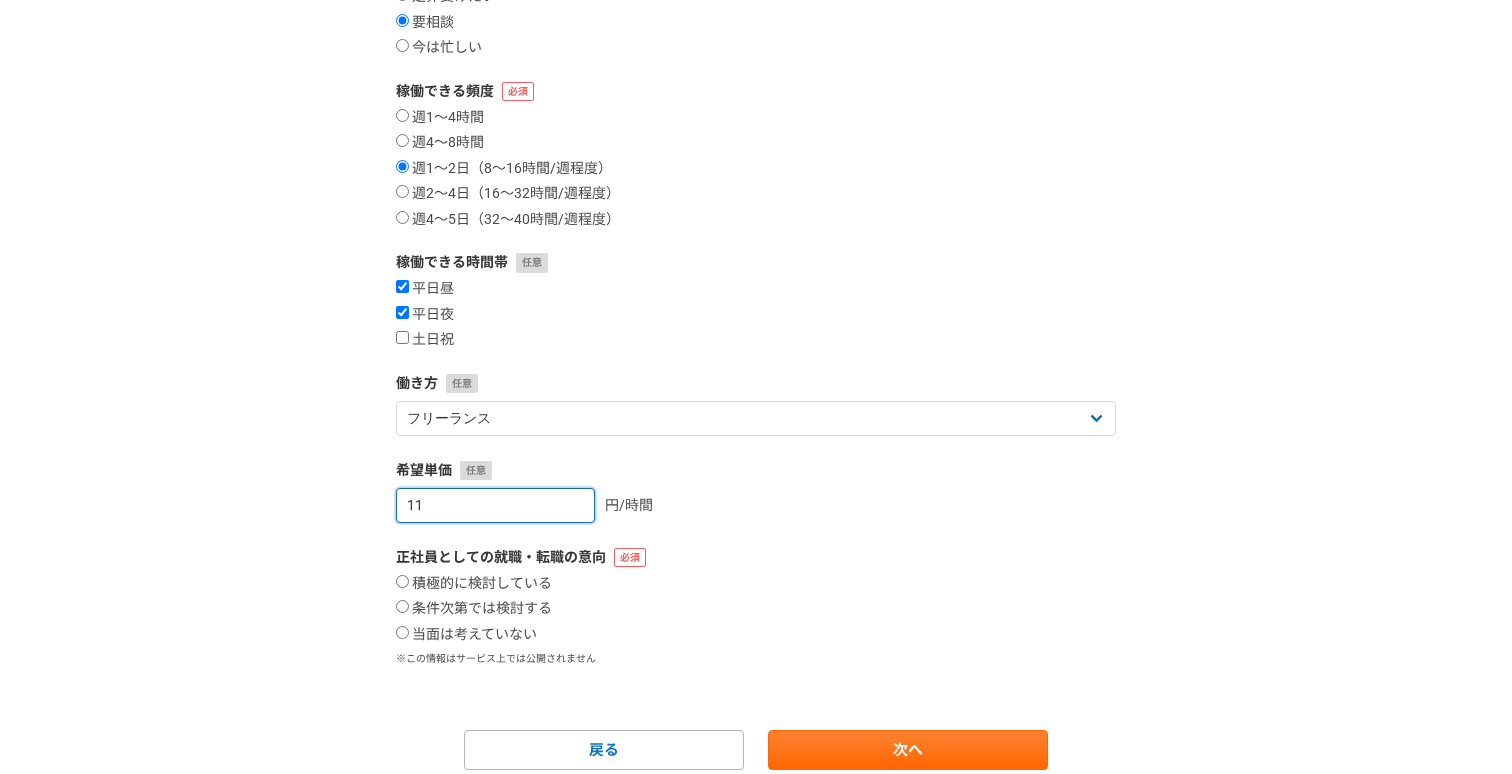 click on "11" at bounding box center [495, 505] 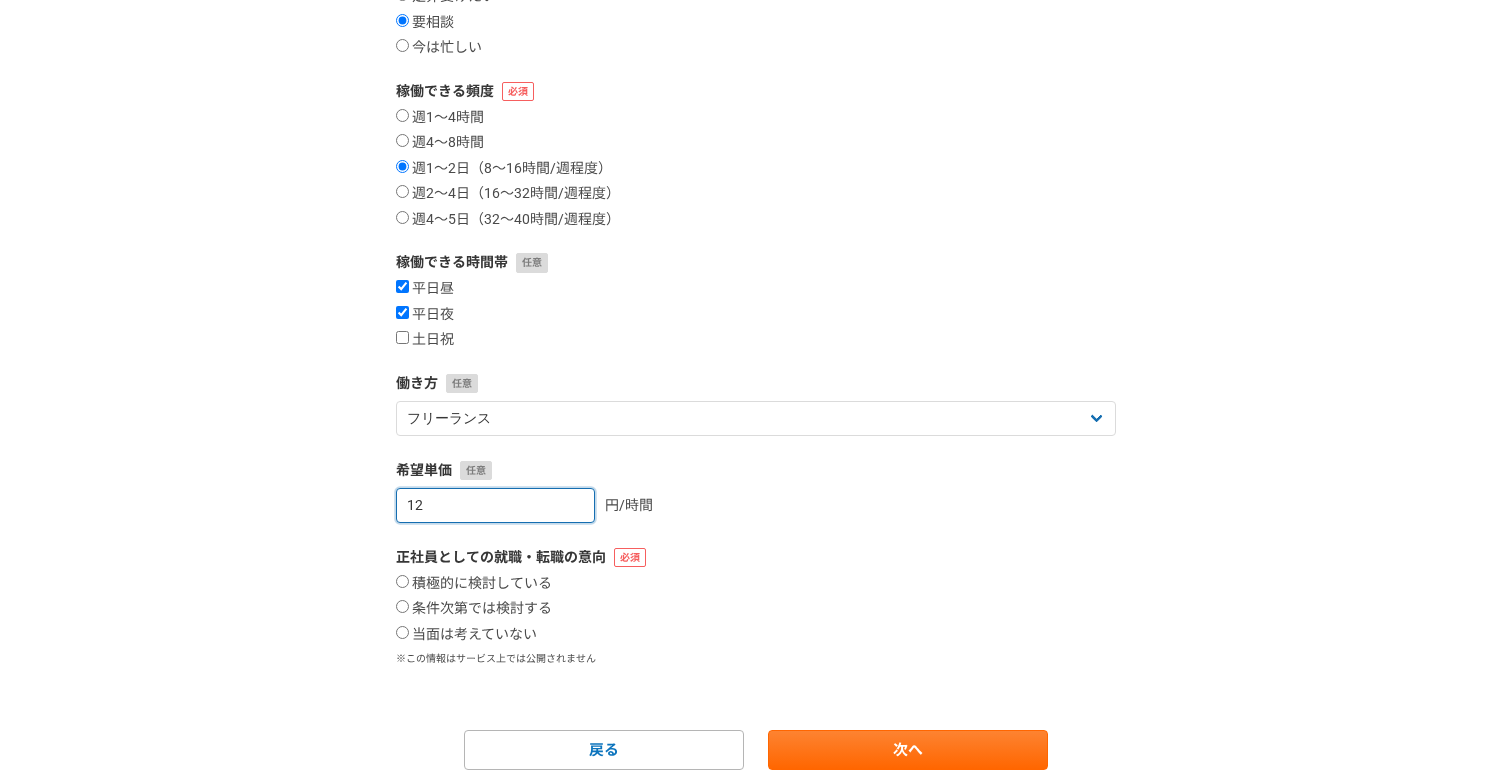 click on "12" at bounding box center (495, 505) 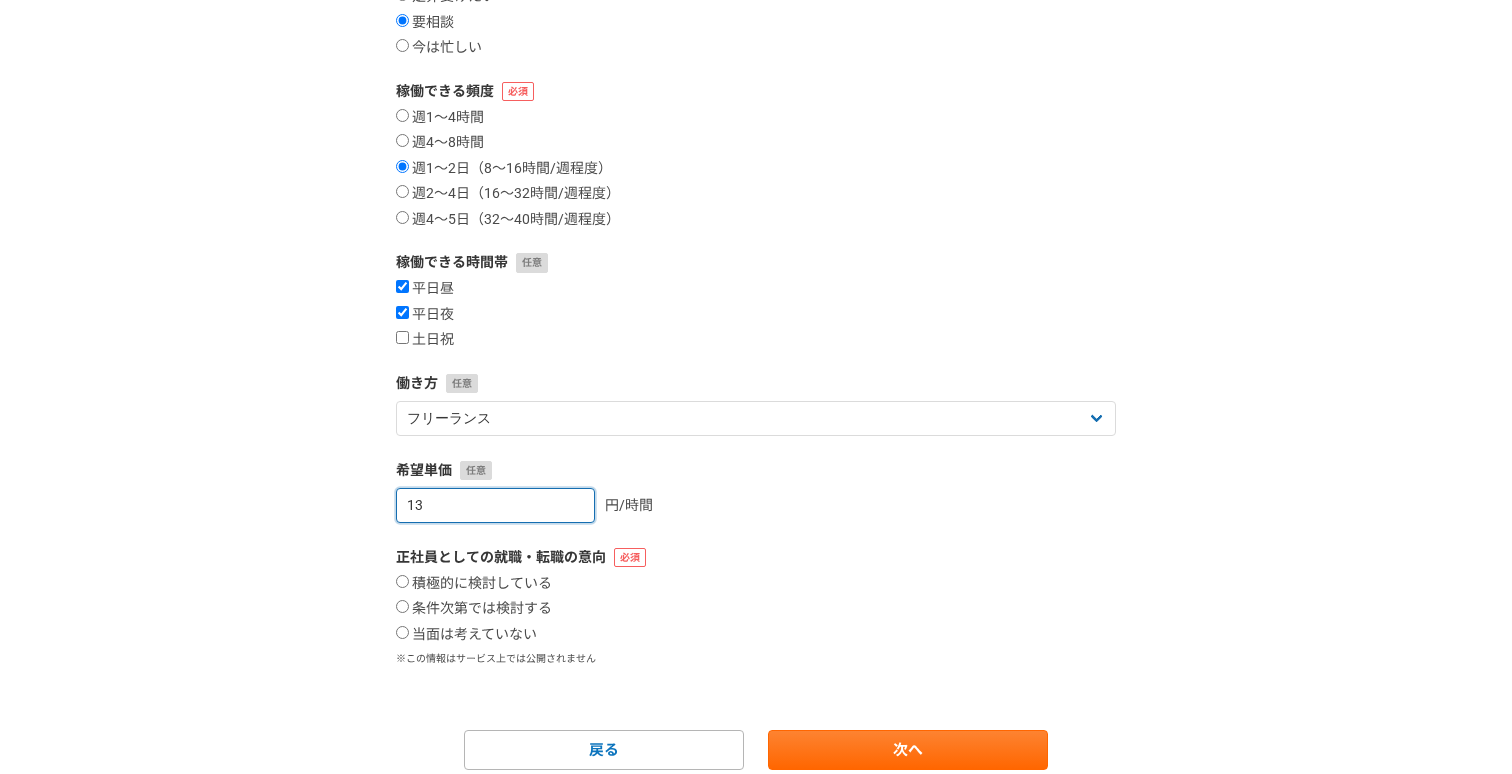 click on "13" at bounding box center (495, 505) 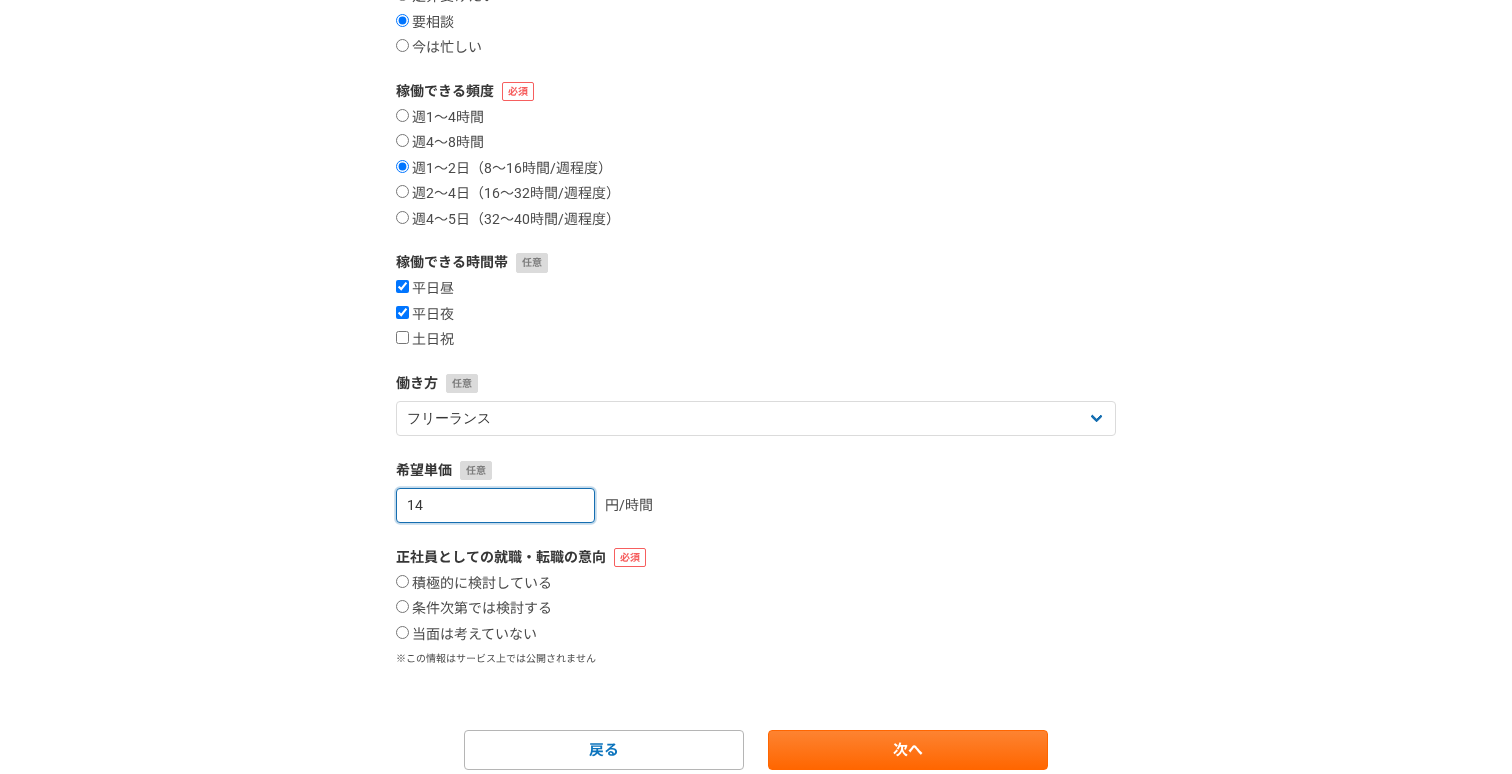 click on "14" at bounding box center [495, 505] 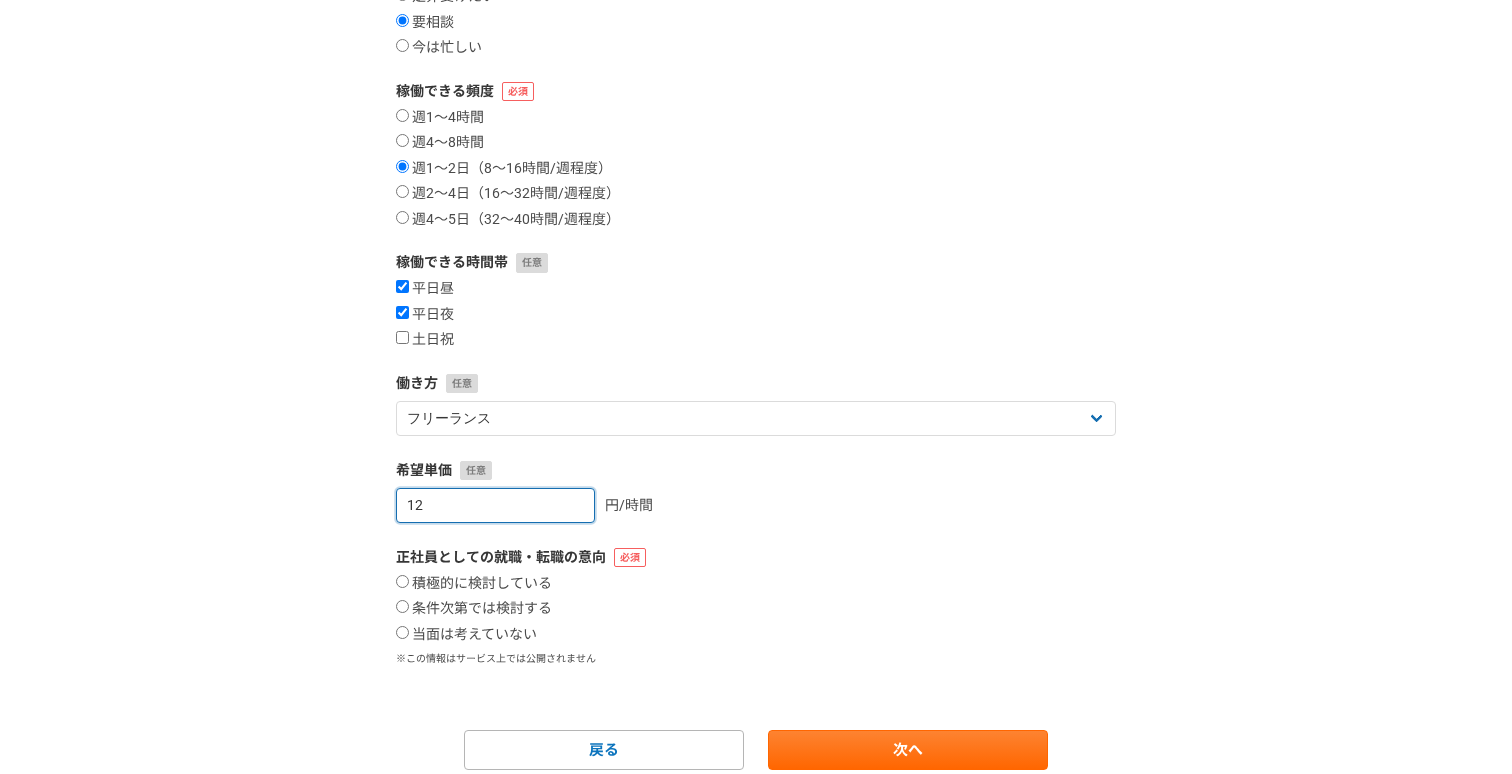 type on "1" 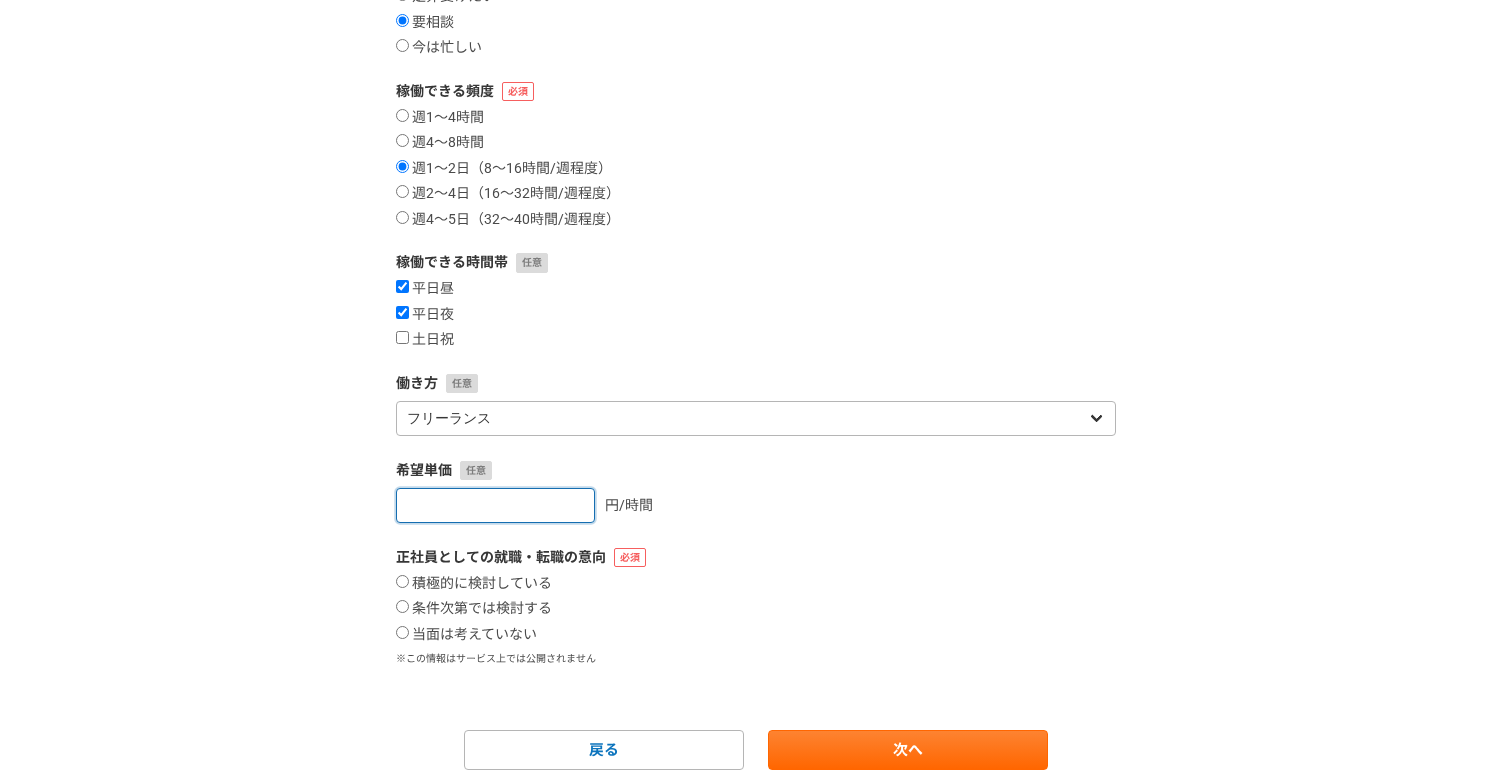 type 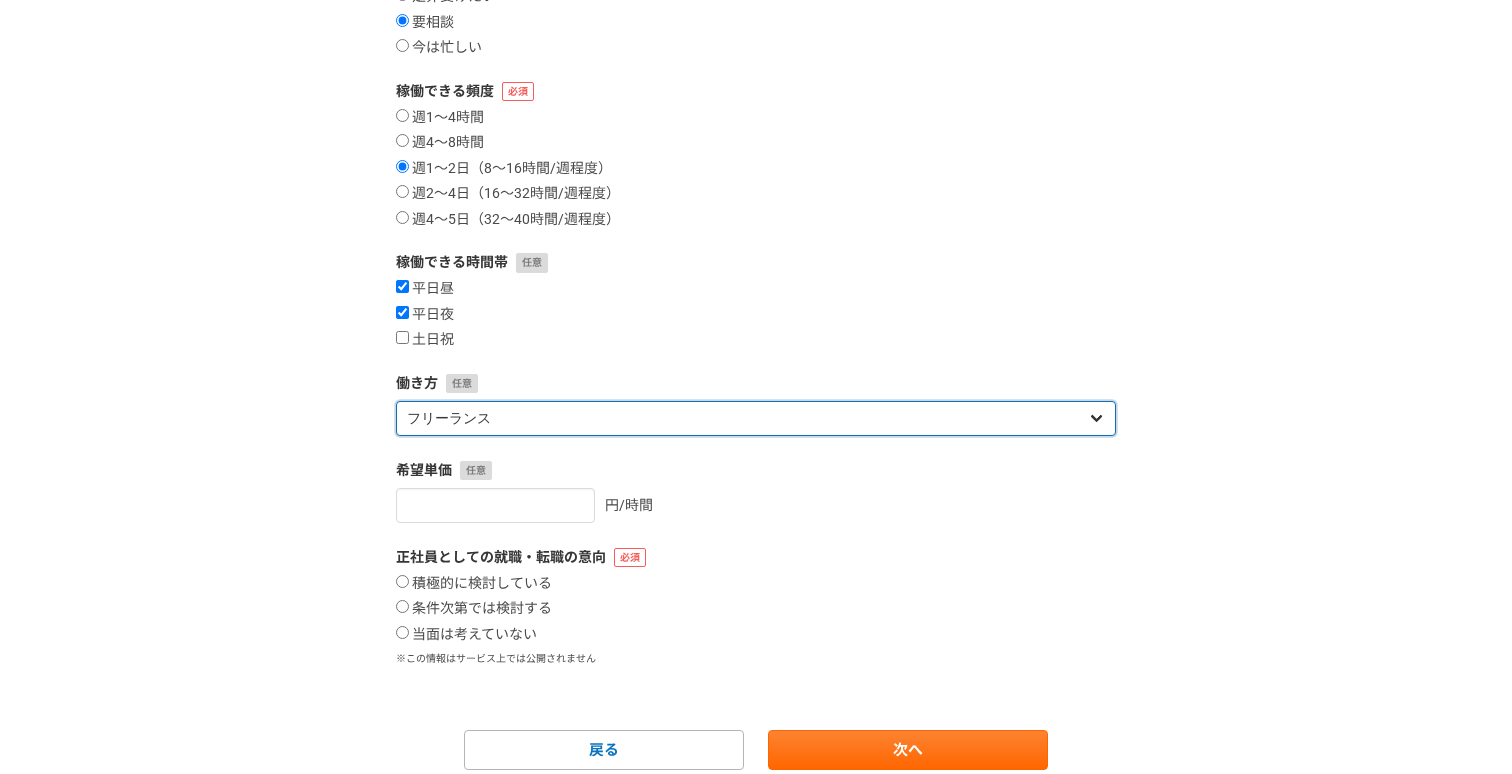 click on "フリーランス 副業 その他" at bounding box center (756, 418) 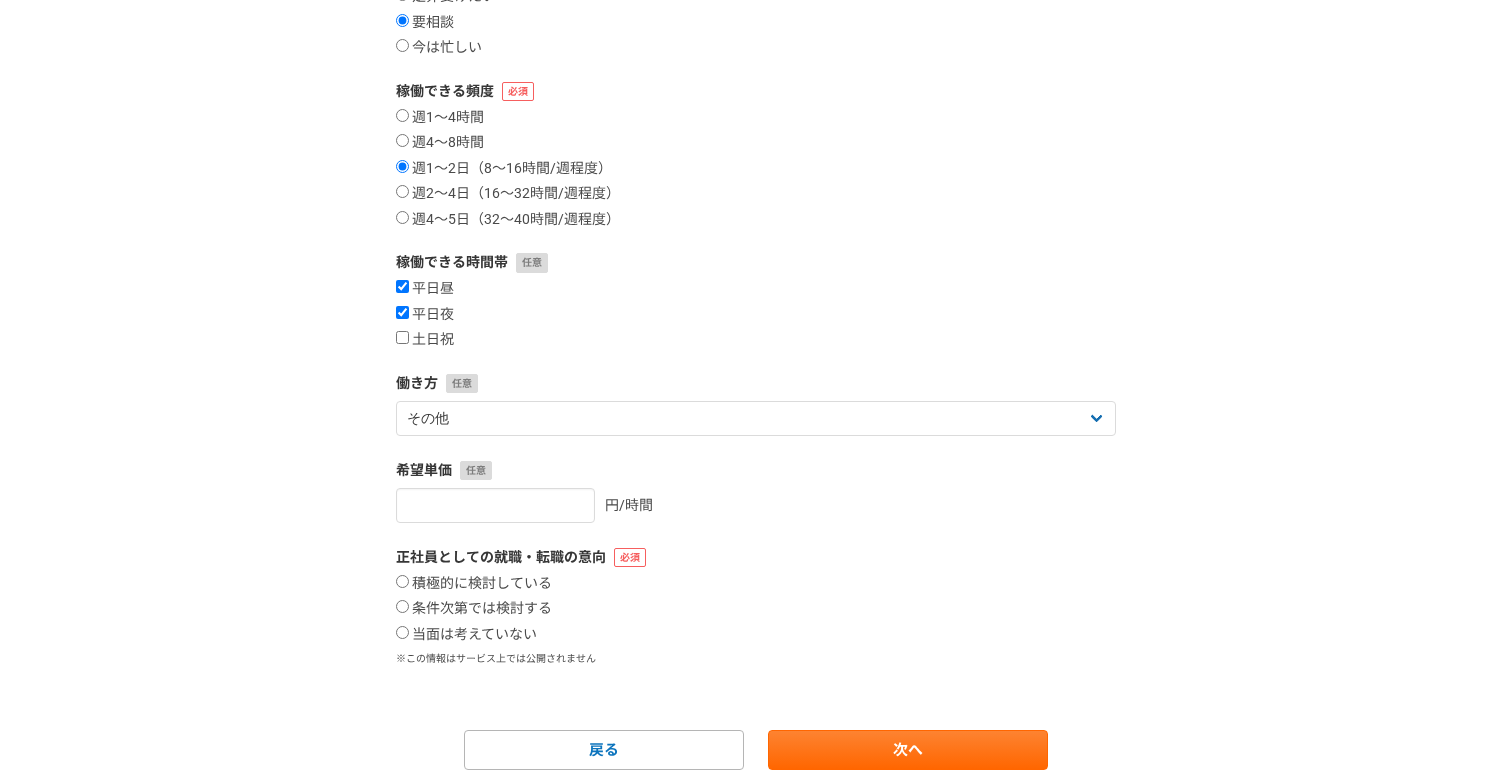 click on "希望単価" at bounding box center (756, 470) 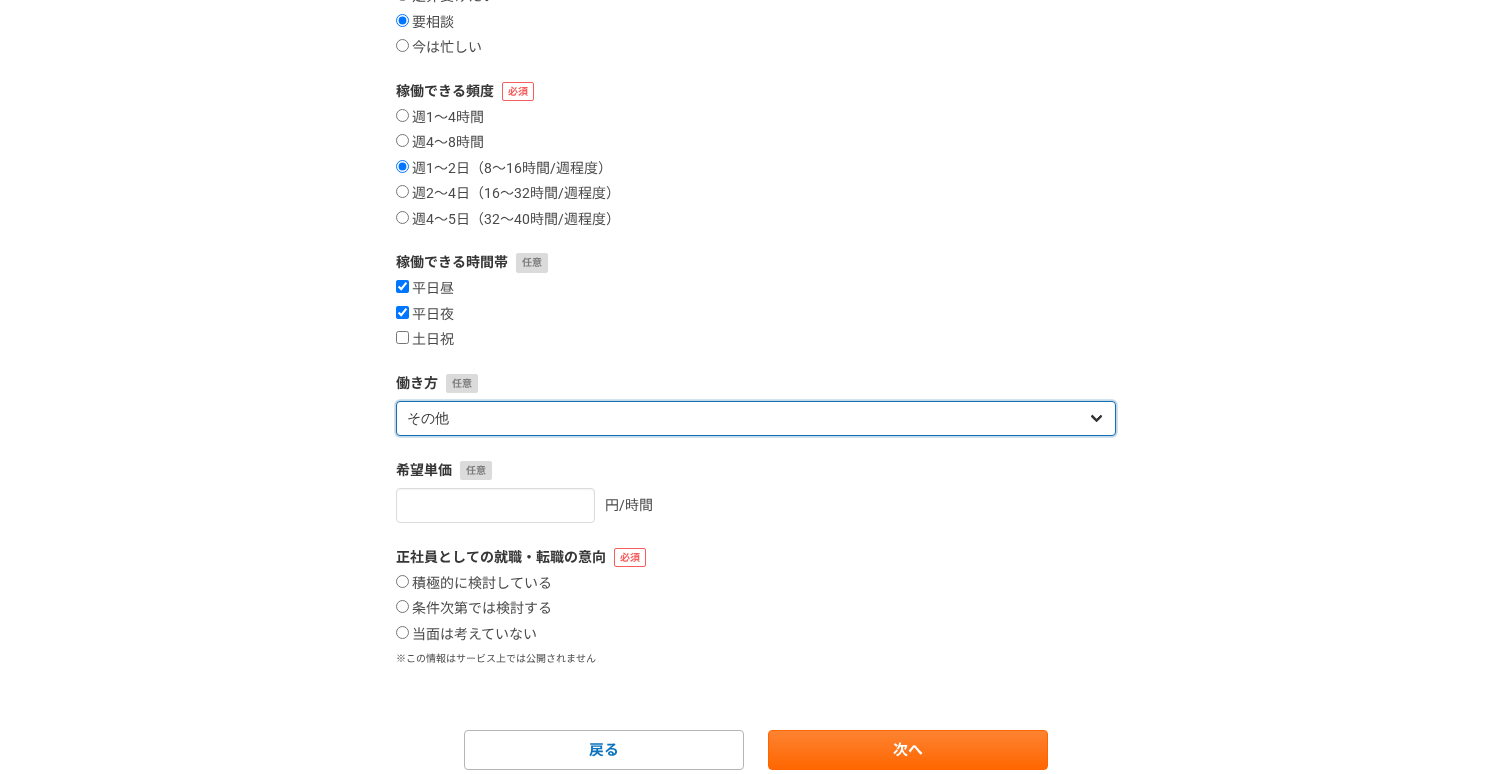 click on "フリーランス 副業 その他" at bounding box center (756, 418) 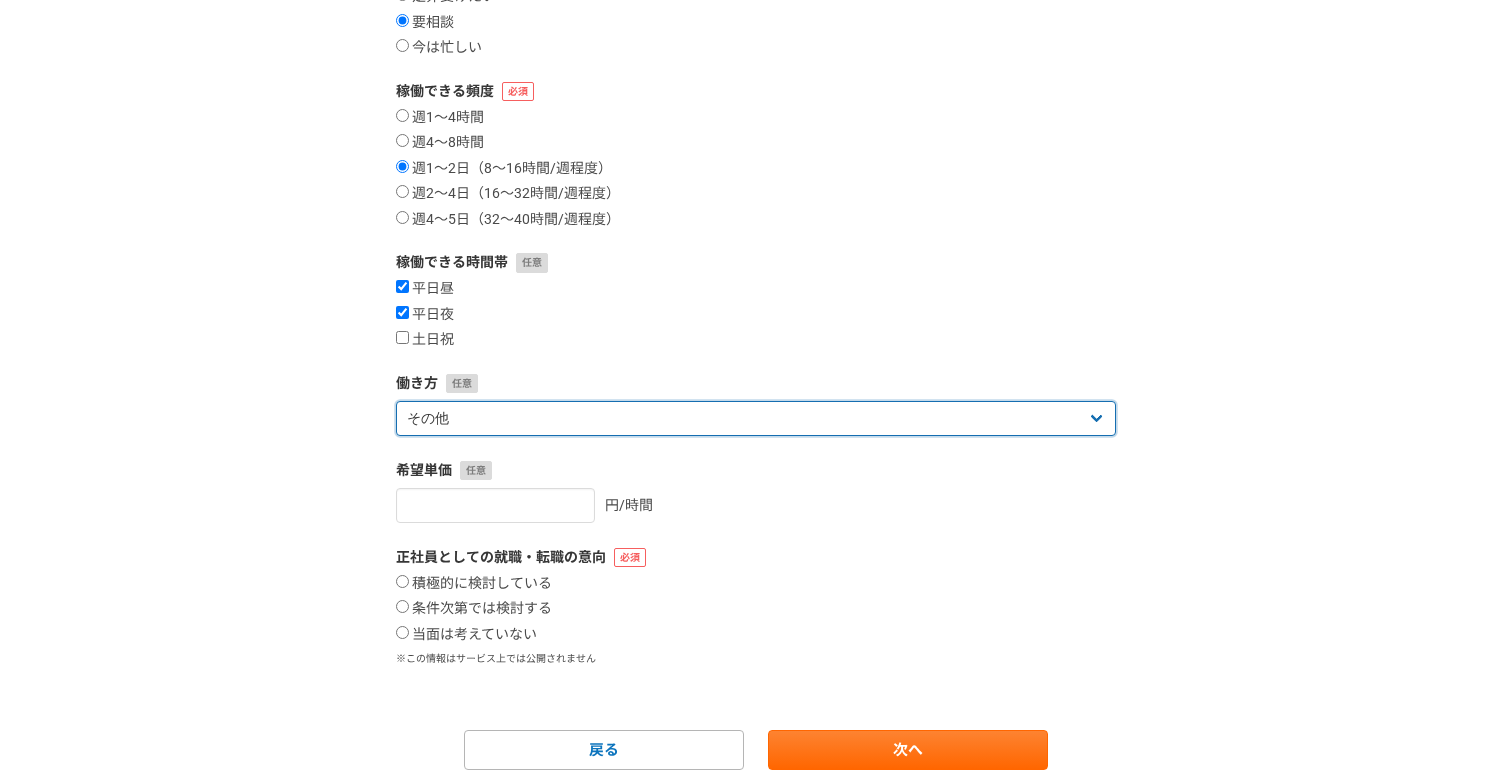 scroll, scrollTop: 351, scrollLeft: 0, axis: vertical 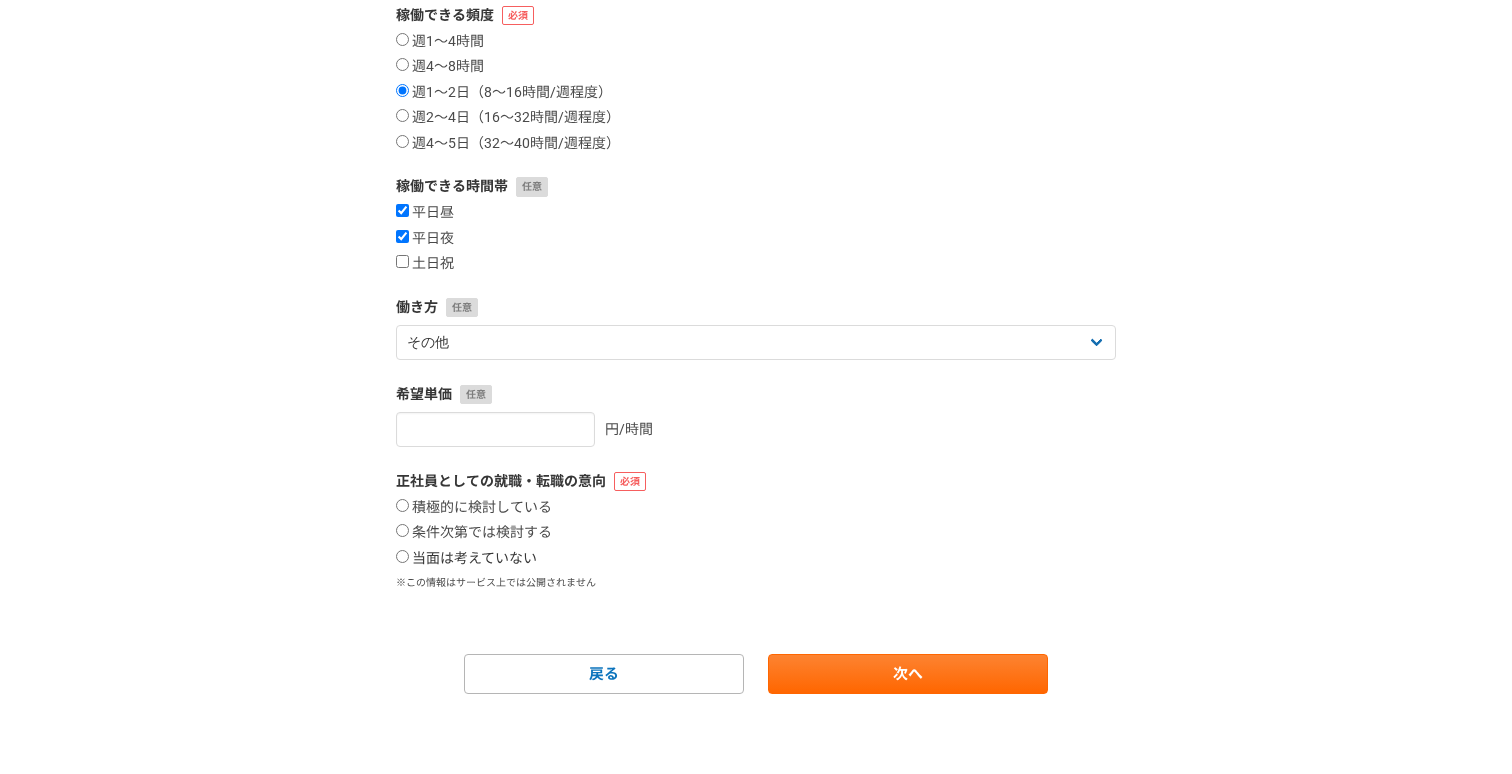 click on "当面は考えていない" at bounding box center [466, 559] 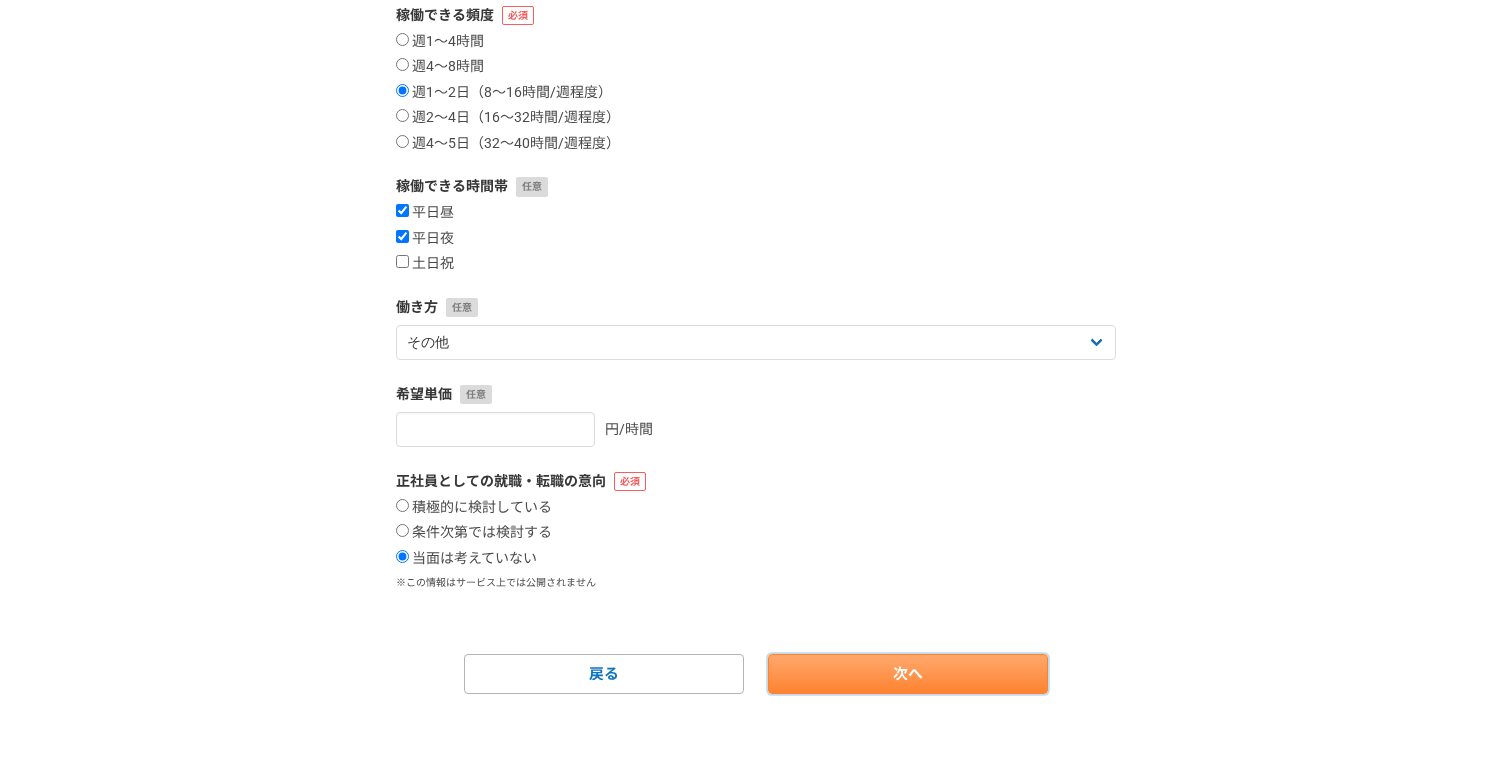 click on "次へ" at bounding box center (908, 674) 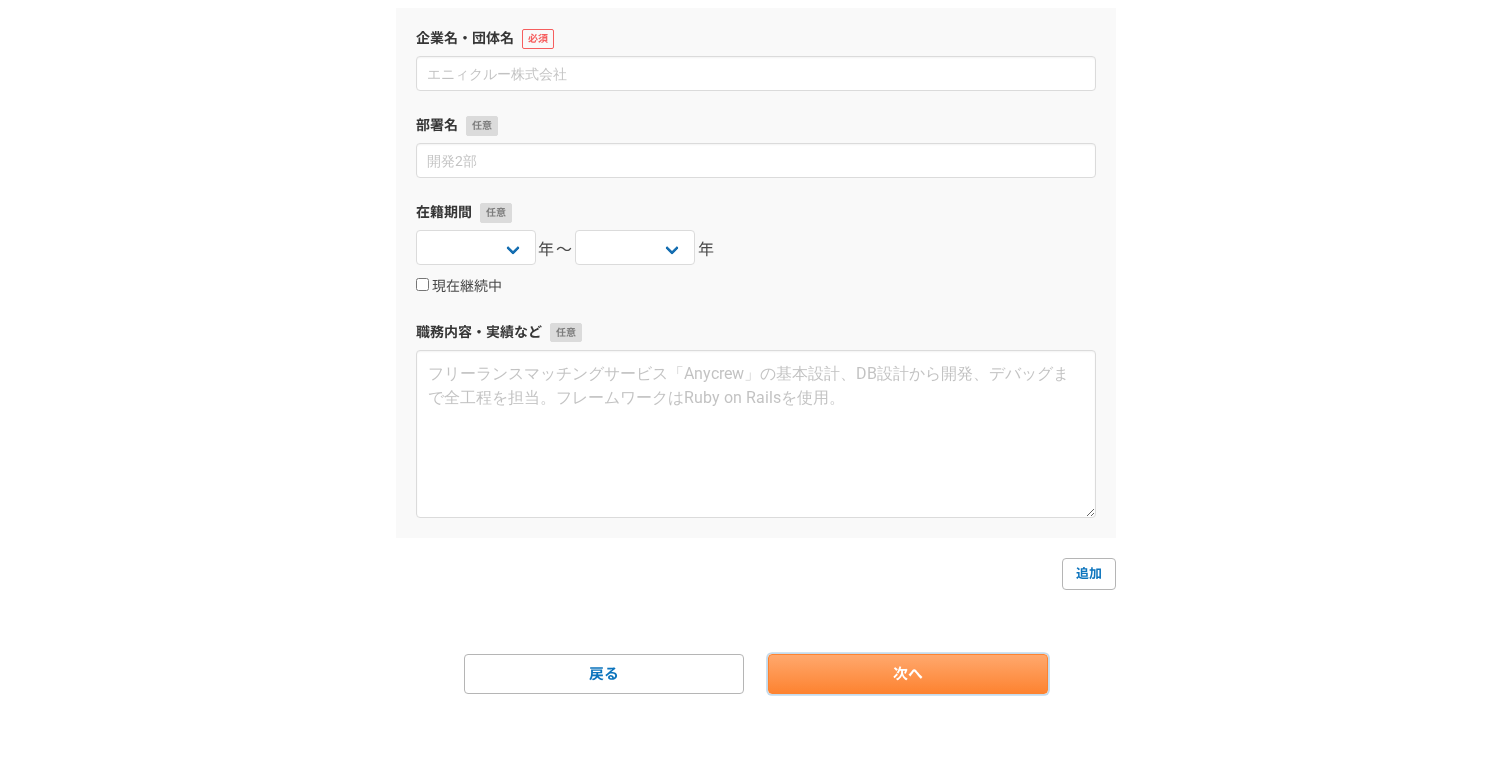 scroll, scrollTop: 0, scrollLeft: 0, axis: both 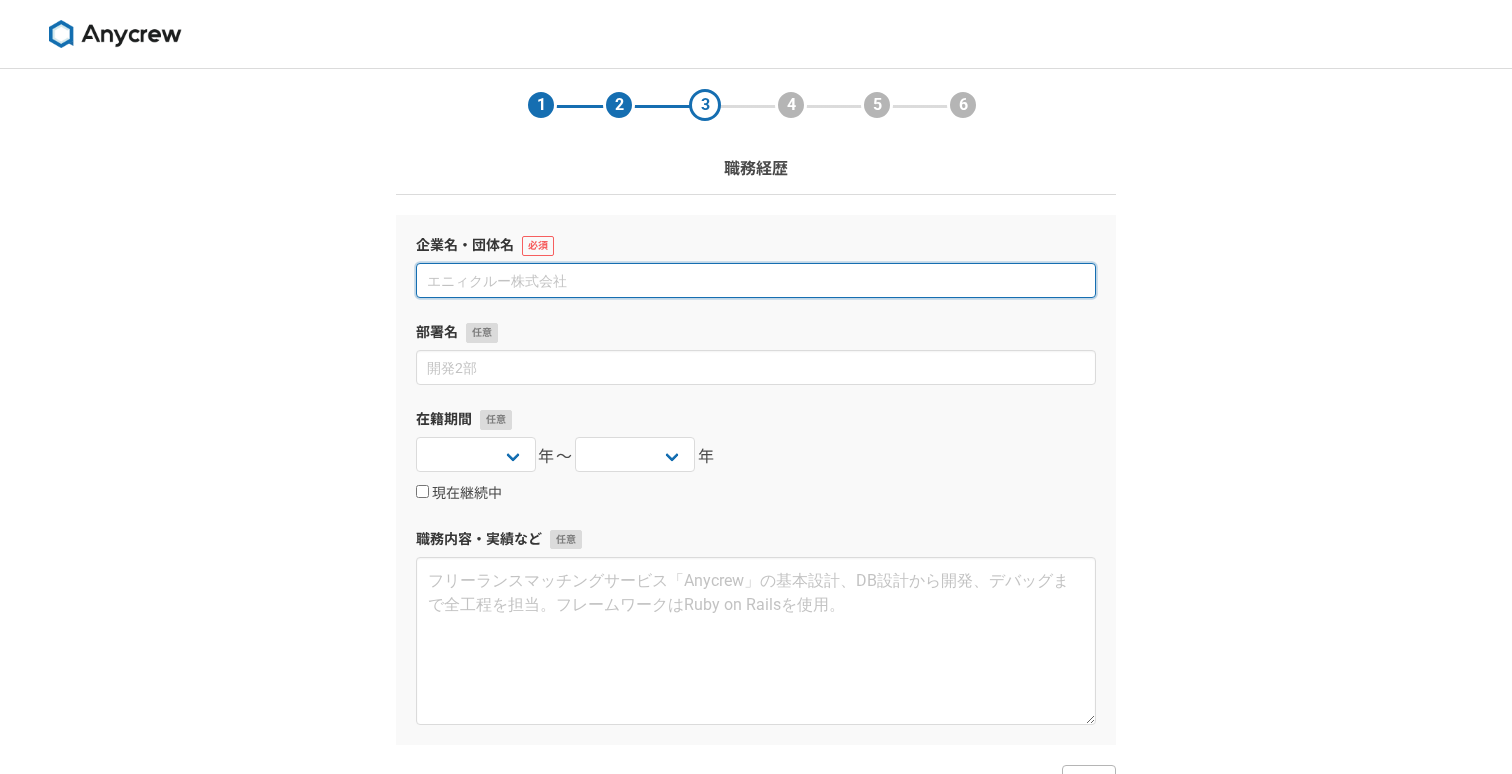 click at bounding box center (756, 280) 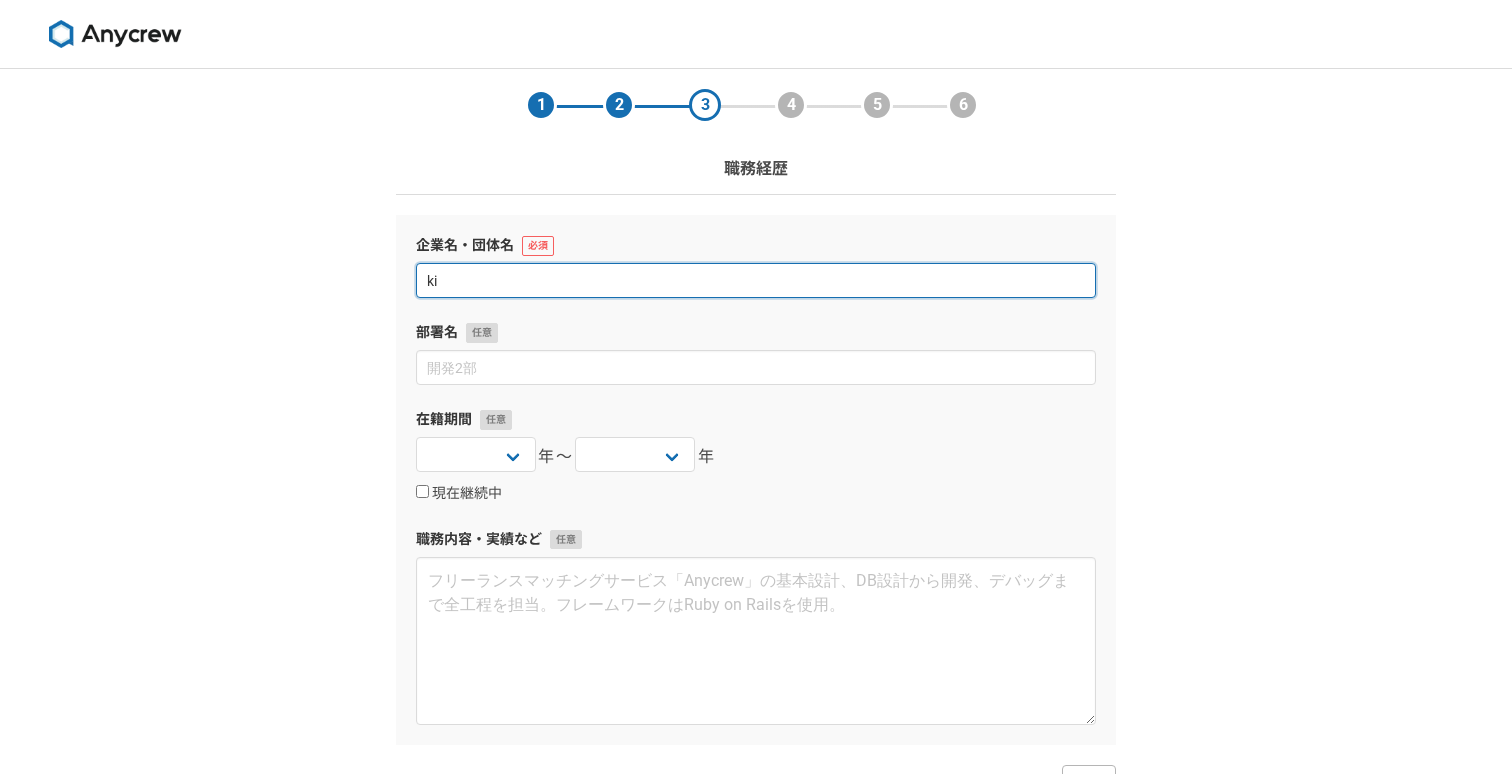 type on "k" 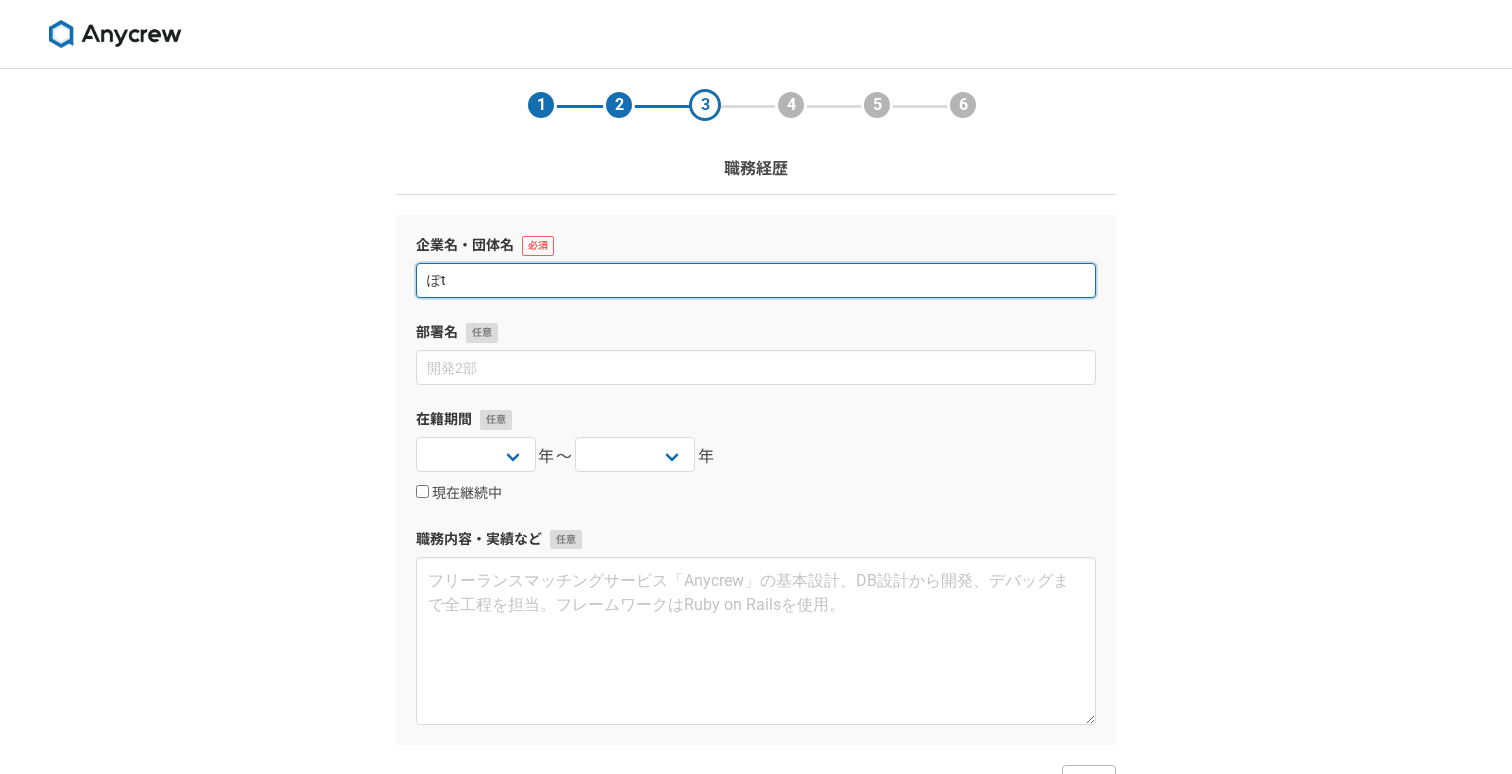 type on "ぽ" 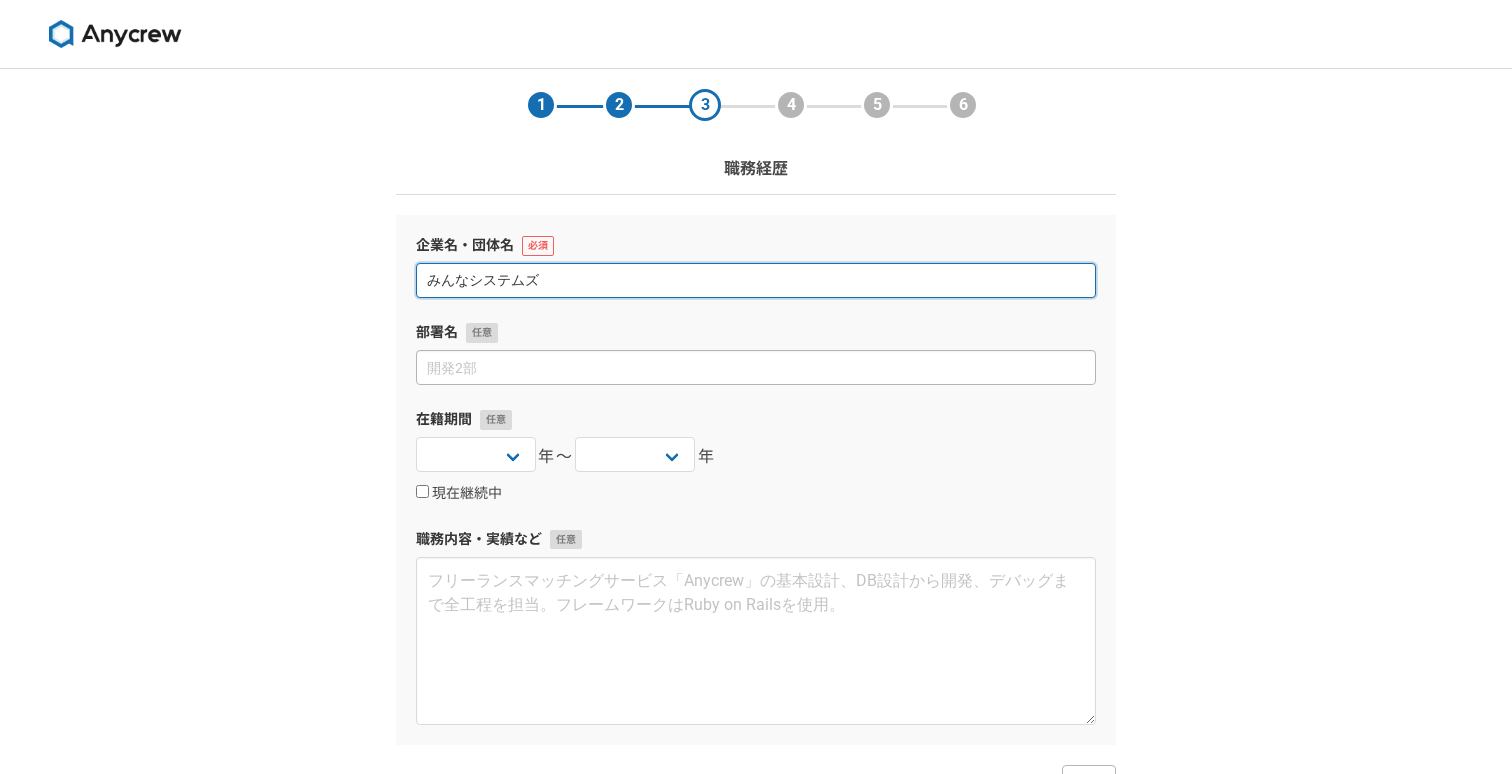 type on "みんなシステムズ" 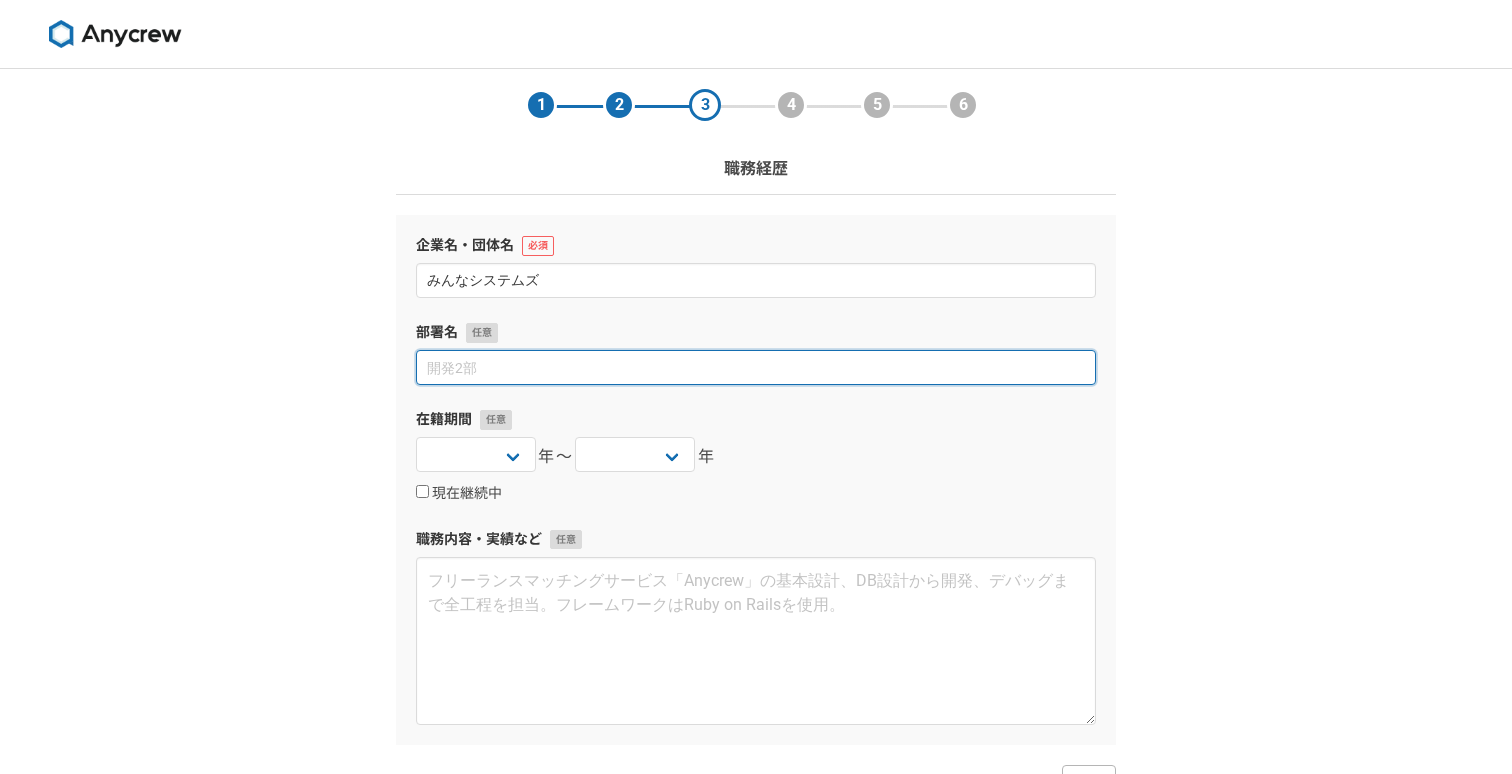 click at bounding box center (756, 367) 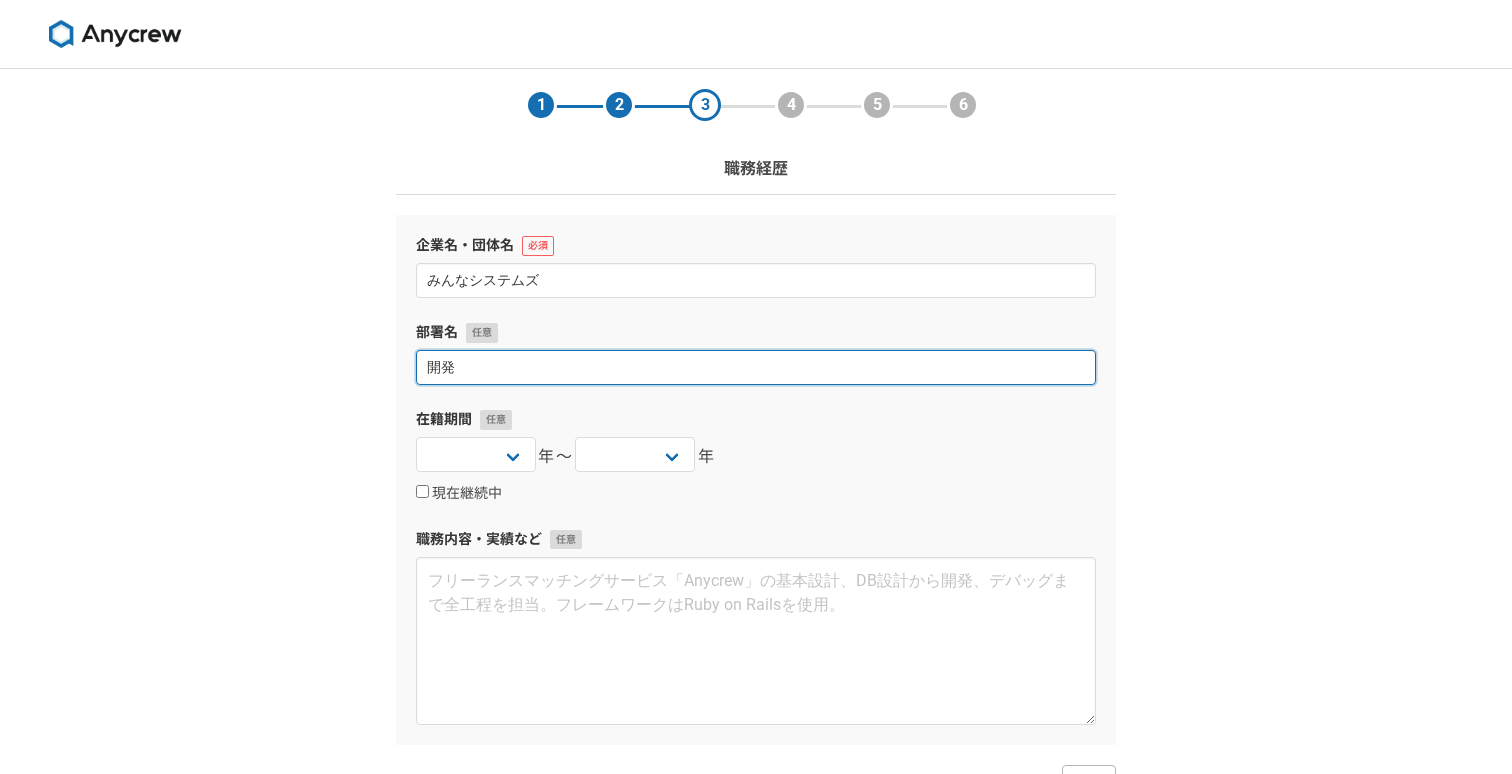 type on "開" 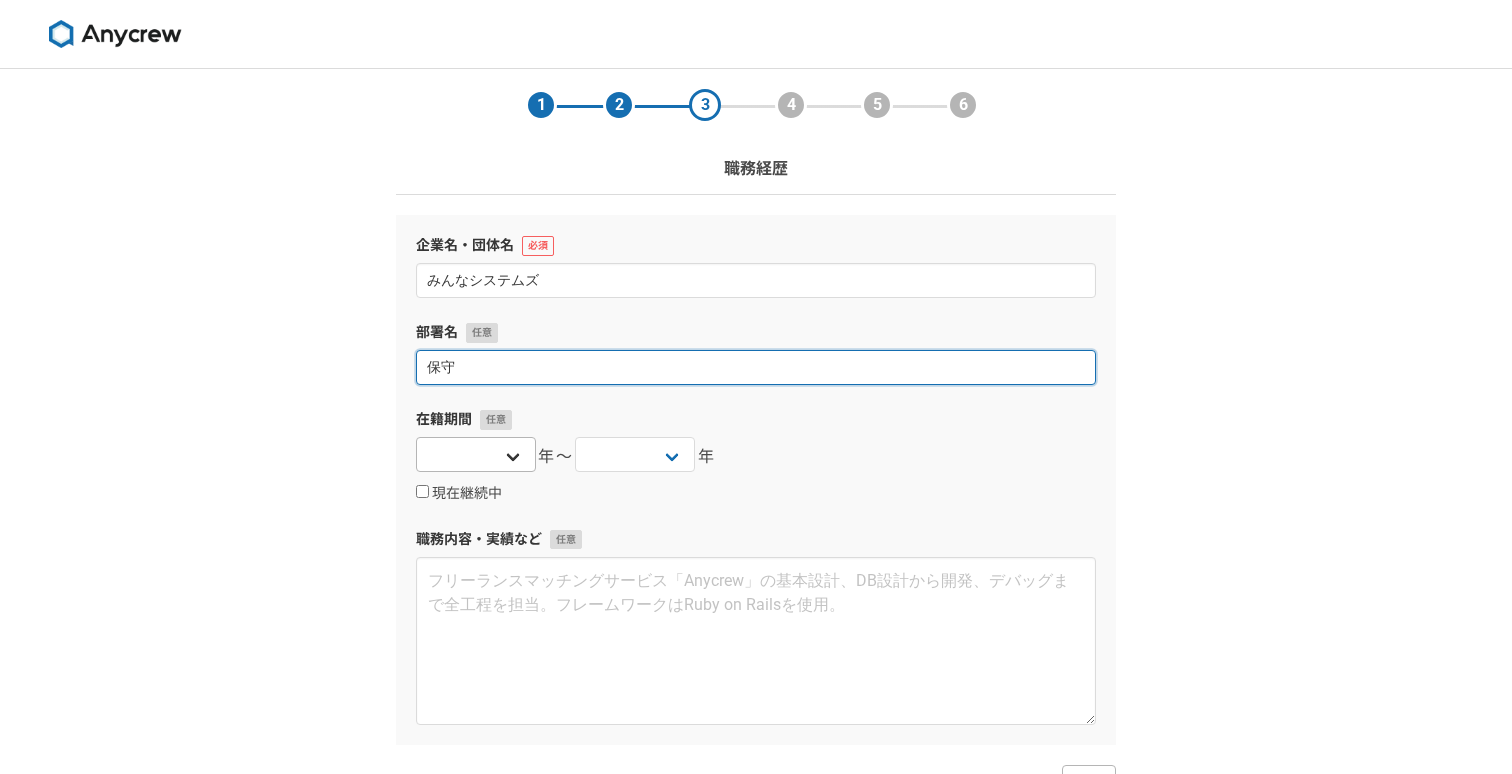 type on "保守" 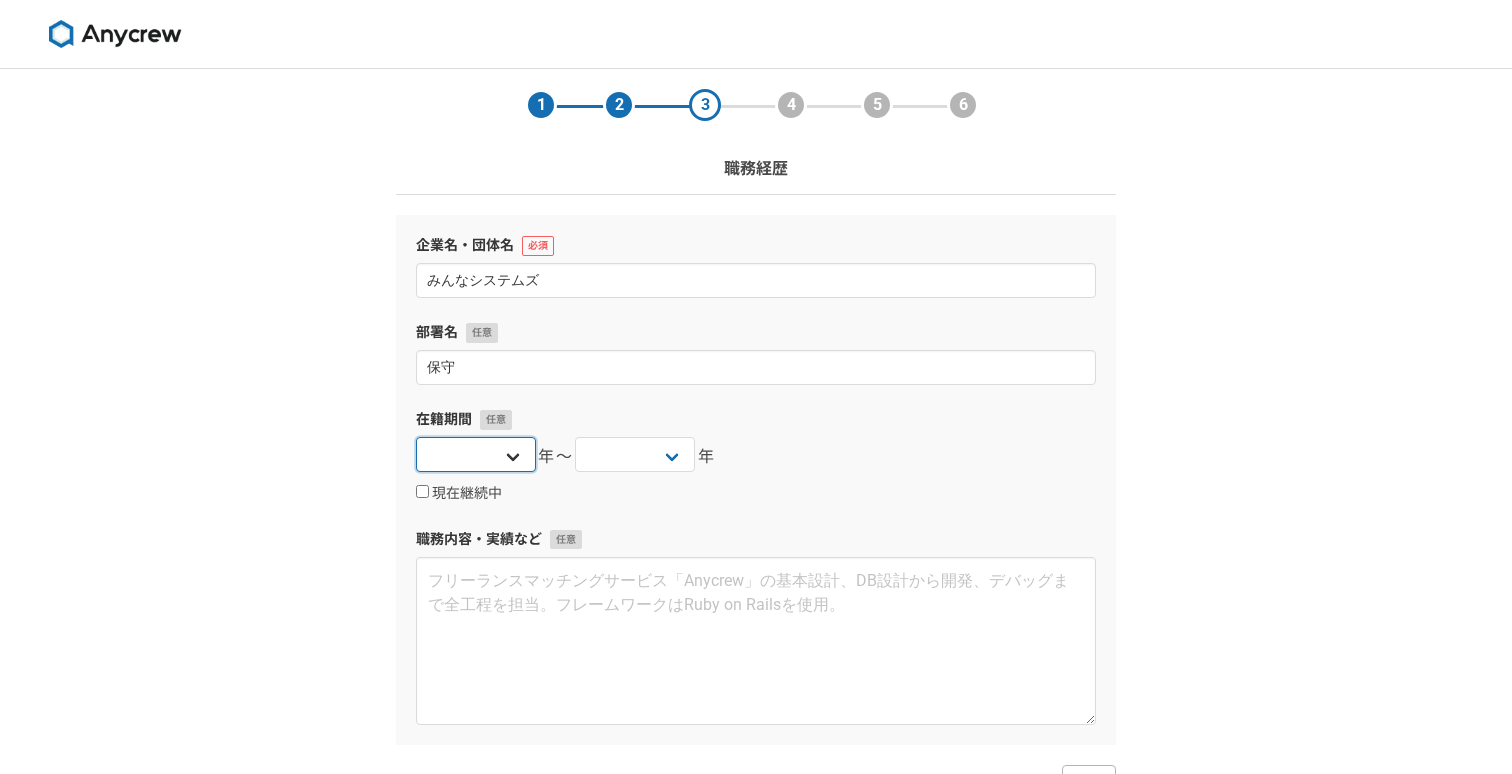 click on "2025 2024 2023 2022 2021 2020 2019 2018 2017 2016 2015 2014 2013 2012 2011 2010 2009 2008 2007 2006 2005 2004 2003 2002 2001 2000 1999 1998 1997 1996 1995 1994 1993 1992 1991 1990 1989 1988 1987 1986 1985 1984 1983 1982 1981 1980 1979 1978 1977 1976" at bounding box center (476, 454) 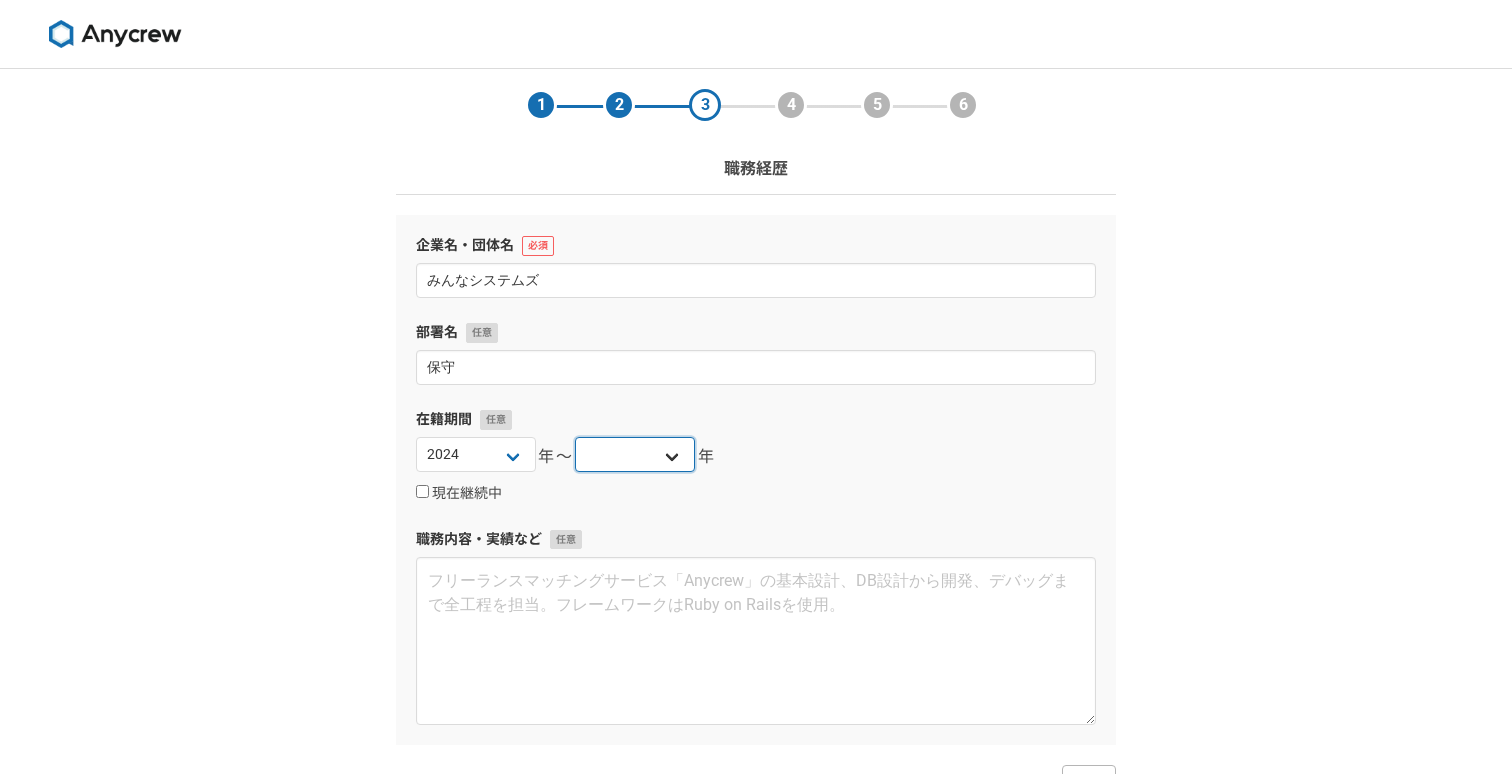 click on "2025 2024 2023 2022 2021 2020 2019 2018 2017 2016 2015 2014 2013 2012 2011 2010 2009 2008 2007 2006 2005 2004 2003 2002 2001 2000 1999 1998 1997 1996 1995 1994 1993 1992 1991 1990 1989 1988 1987 1986 1985 1984 1983 1982 1981 1980 1979 1978 1977 1976" at bounding box center (635, 454) 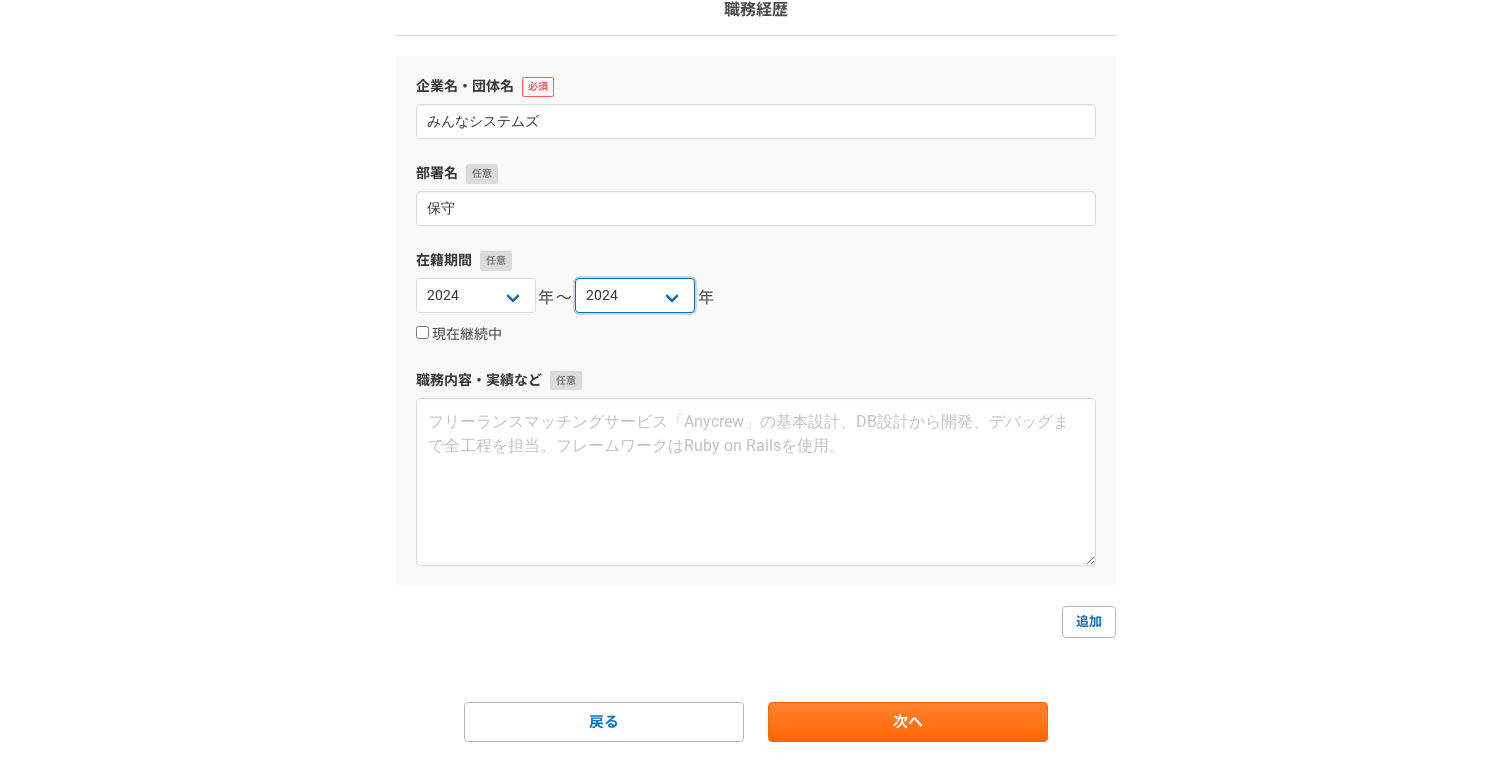 scroll, scrollTop: 163, scrollLeft: 0, axis: vertical 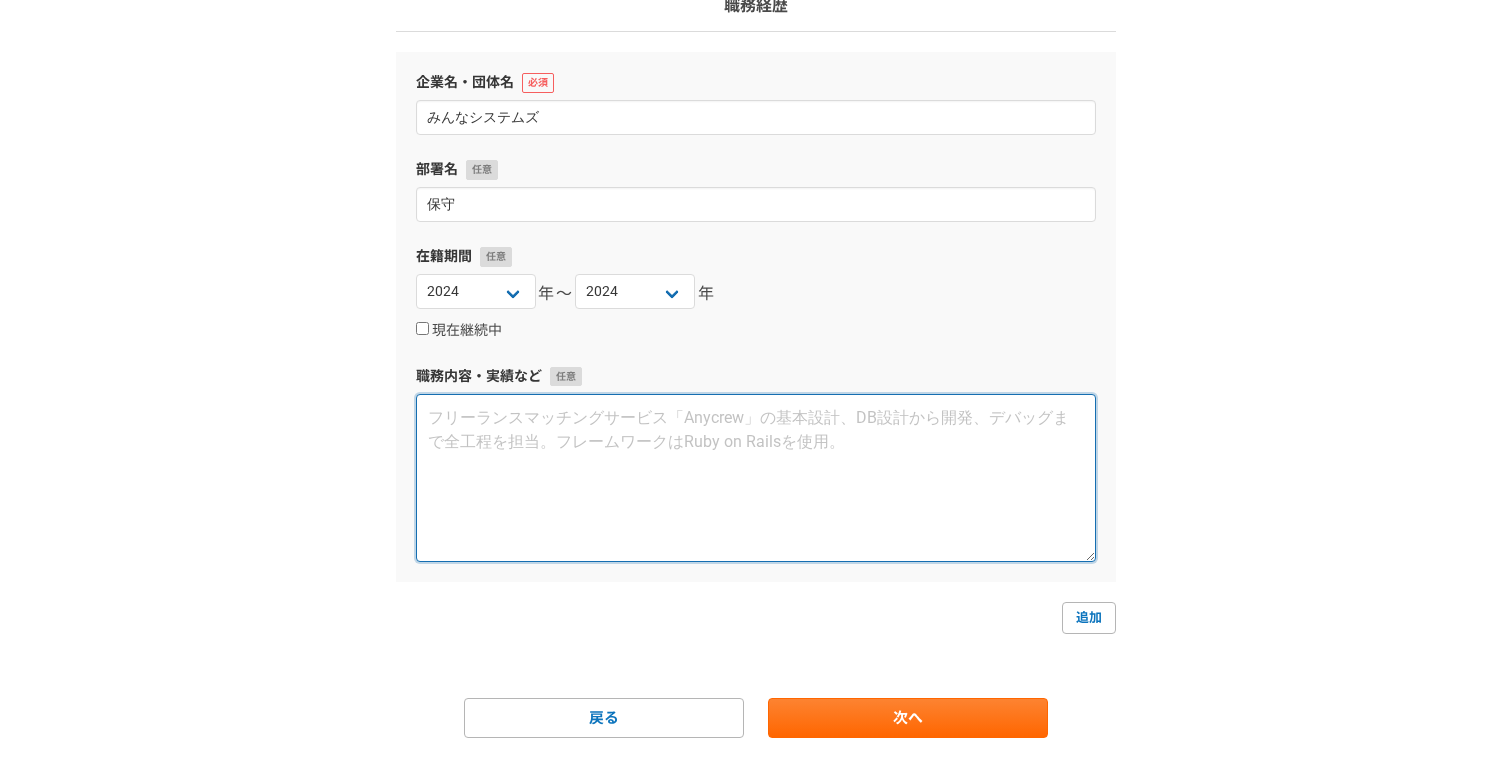 click at bounding box center (756, 478) 